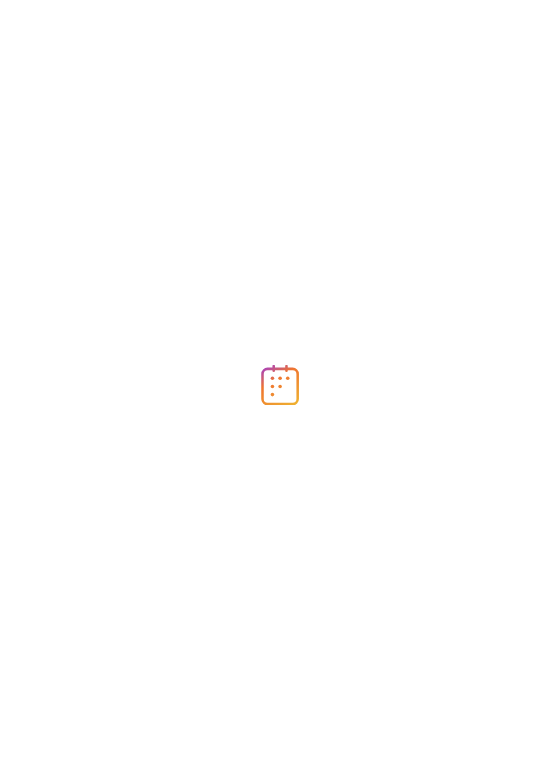 scroll, scrollTop: 0, scrollLeft: 0, axis: both 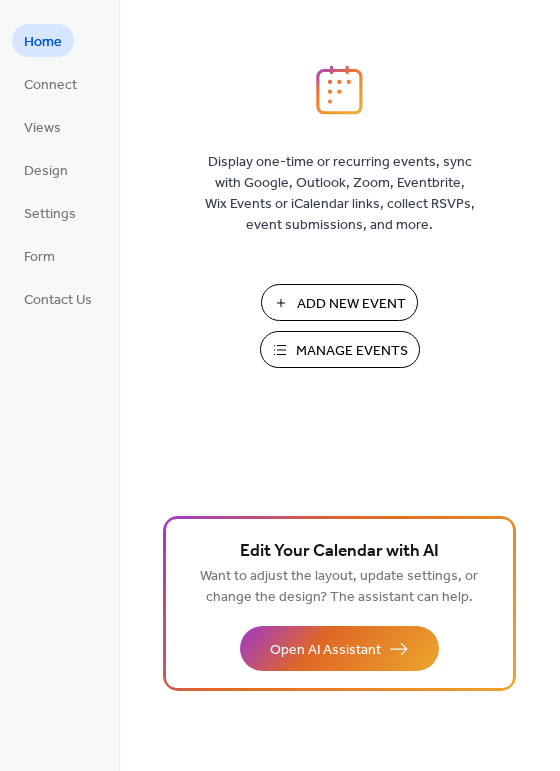 click on "Add New Event" at bounding box center [351, 304] 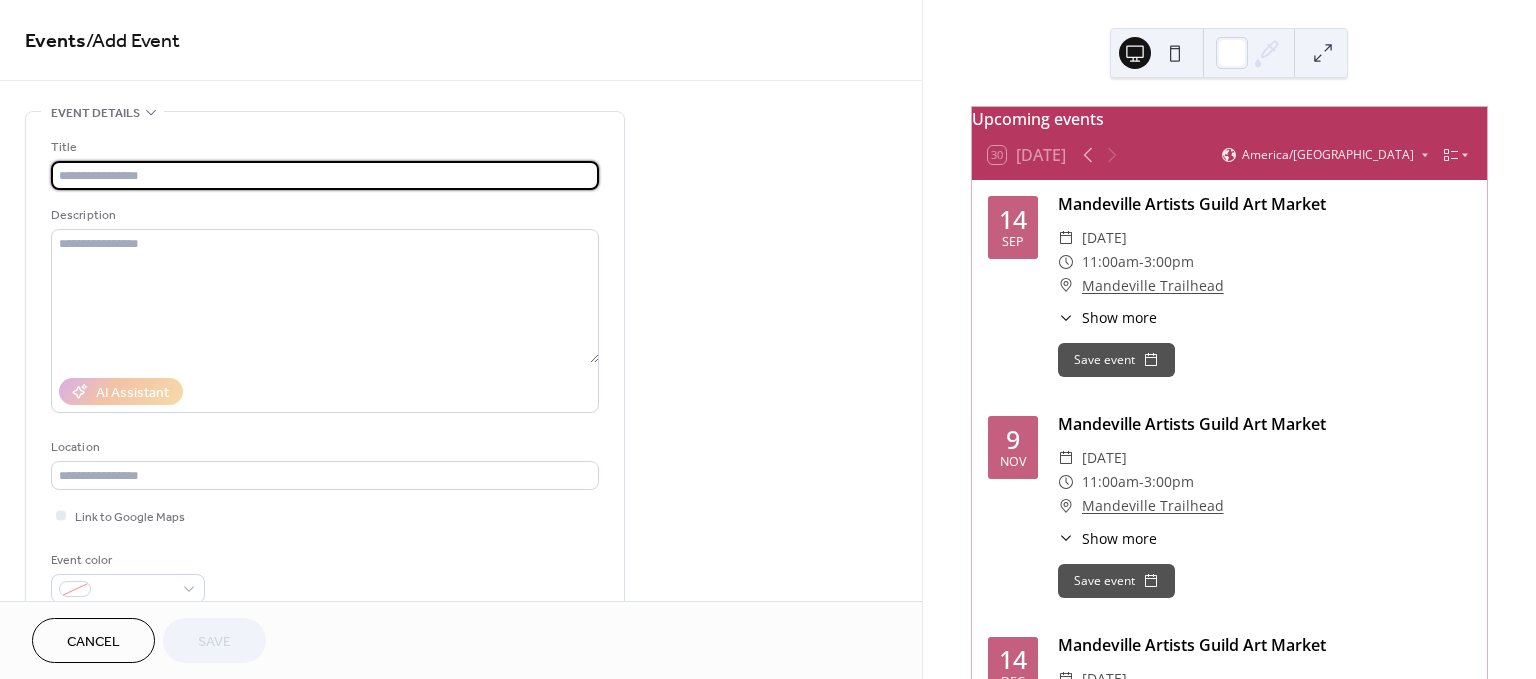 scroll, scrollTop: 0, scrollLeft: 0, axis: both 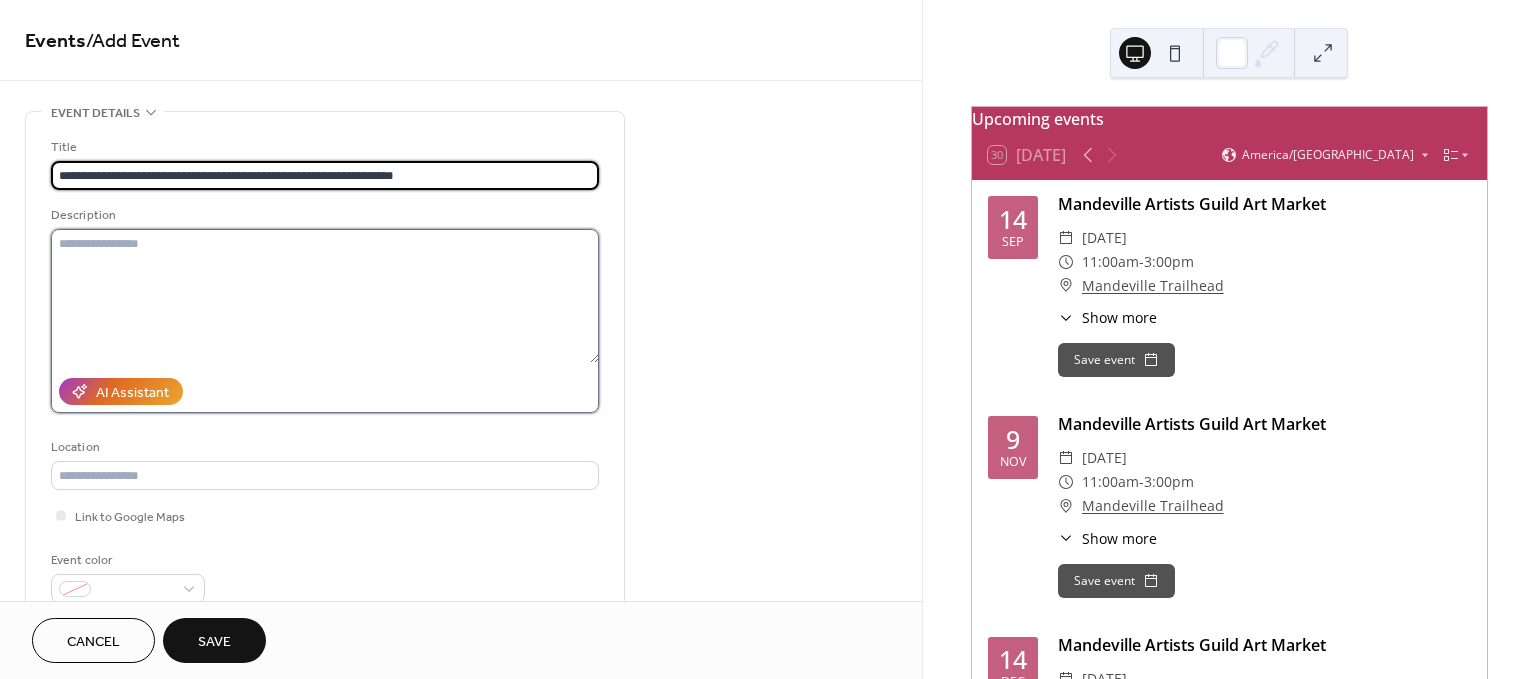 click at bounding box center (325, 296) 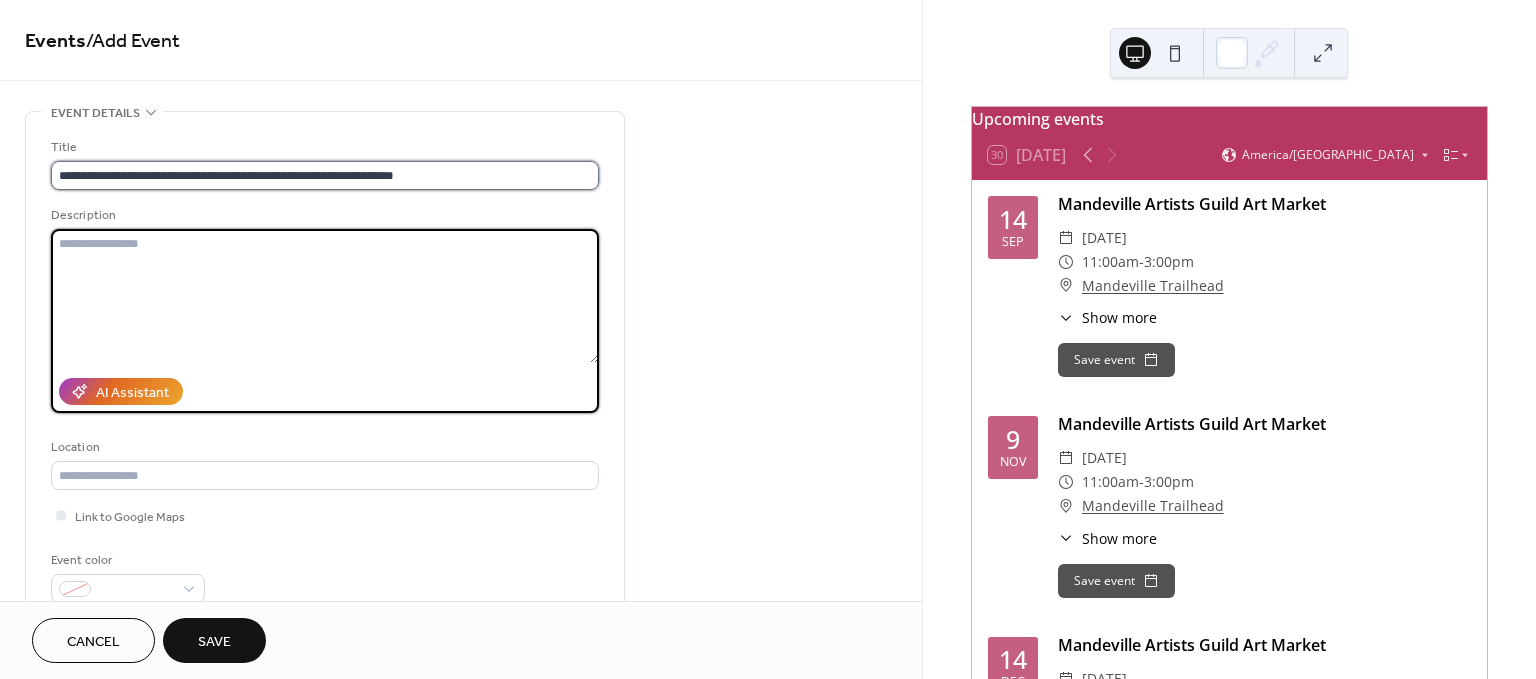 click on "**********" at bounding box center (325, 175) 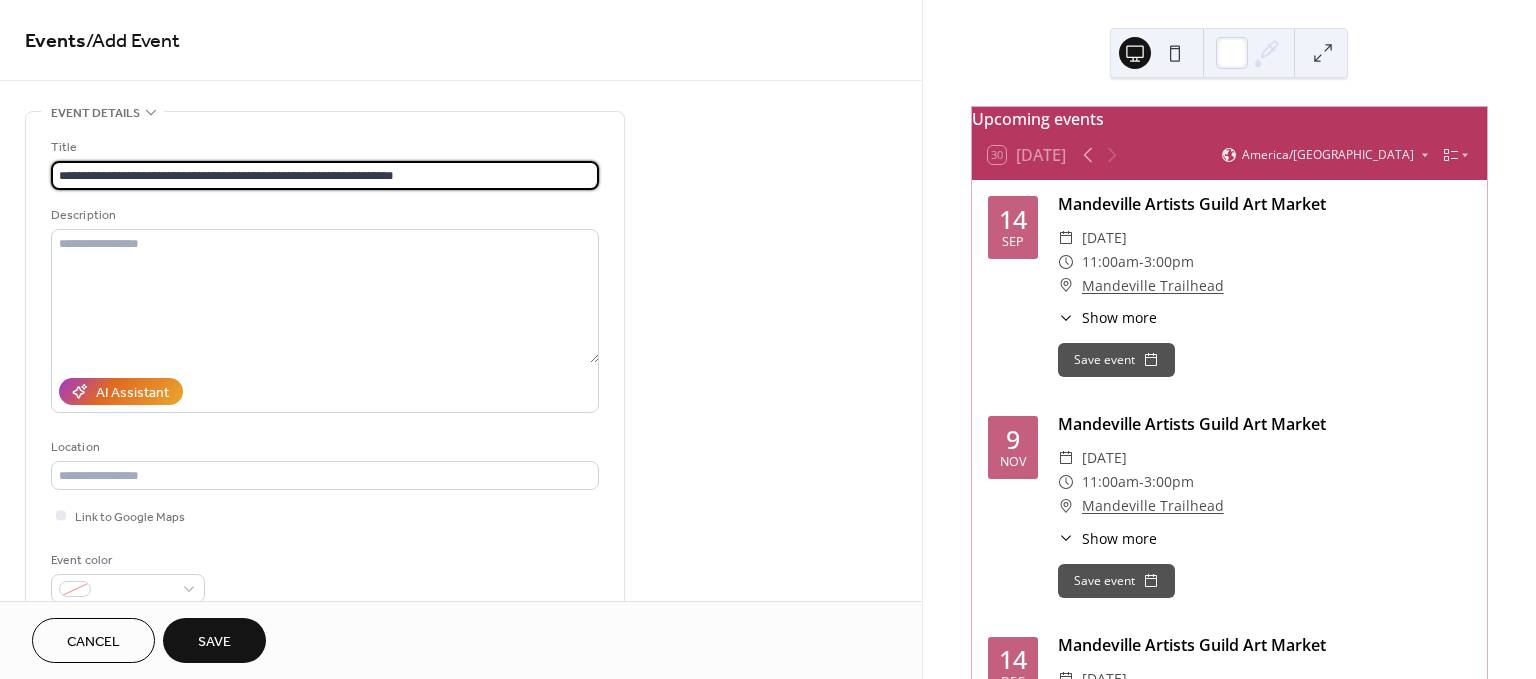 click on "**********" at bounding box center [325, 175] 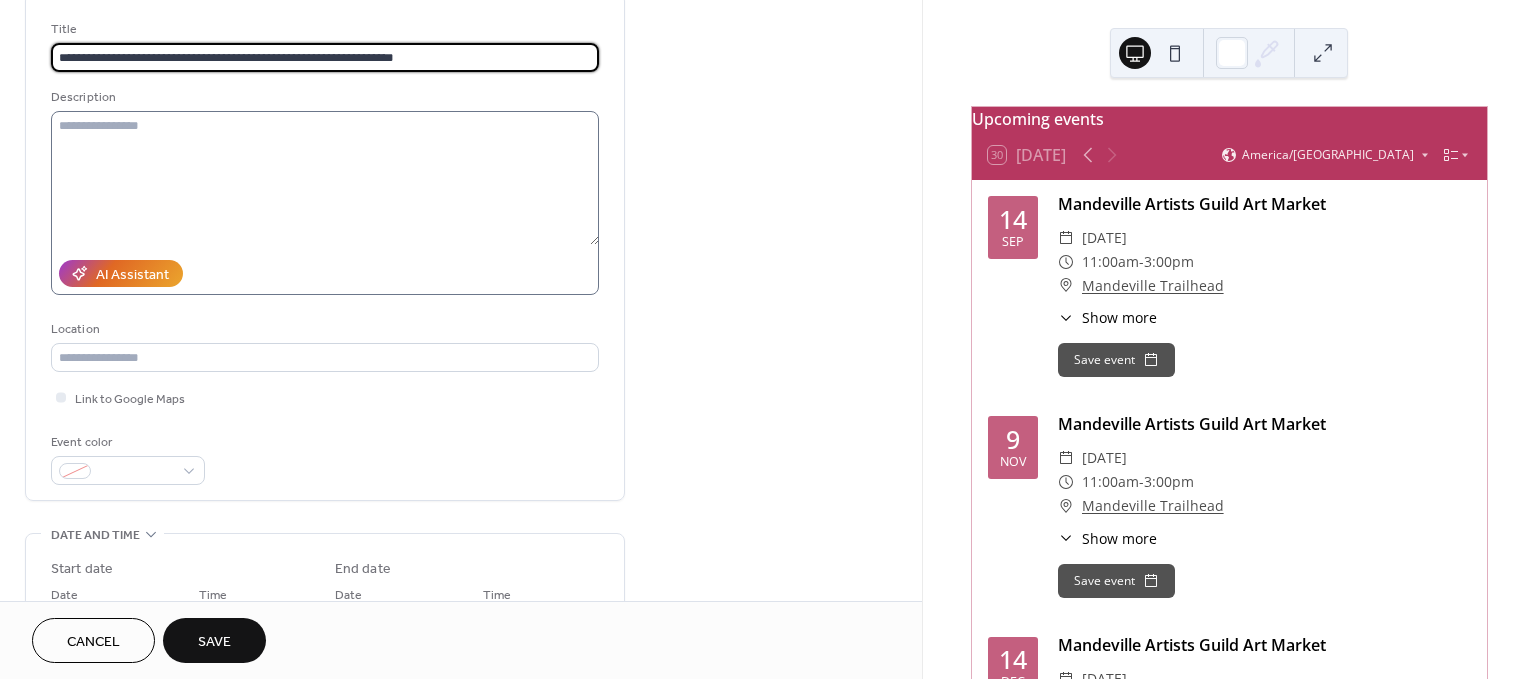 scroll, scrollTop: 0, scrollLeft: 0, axis: both 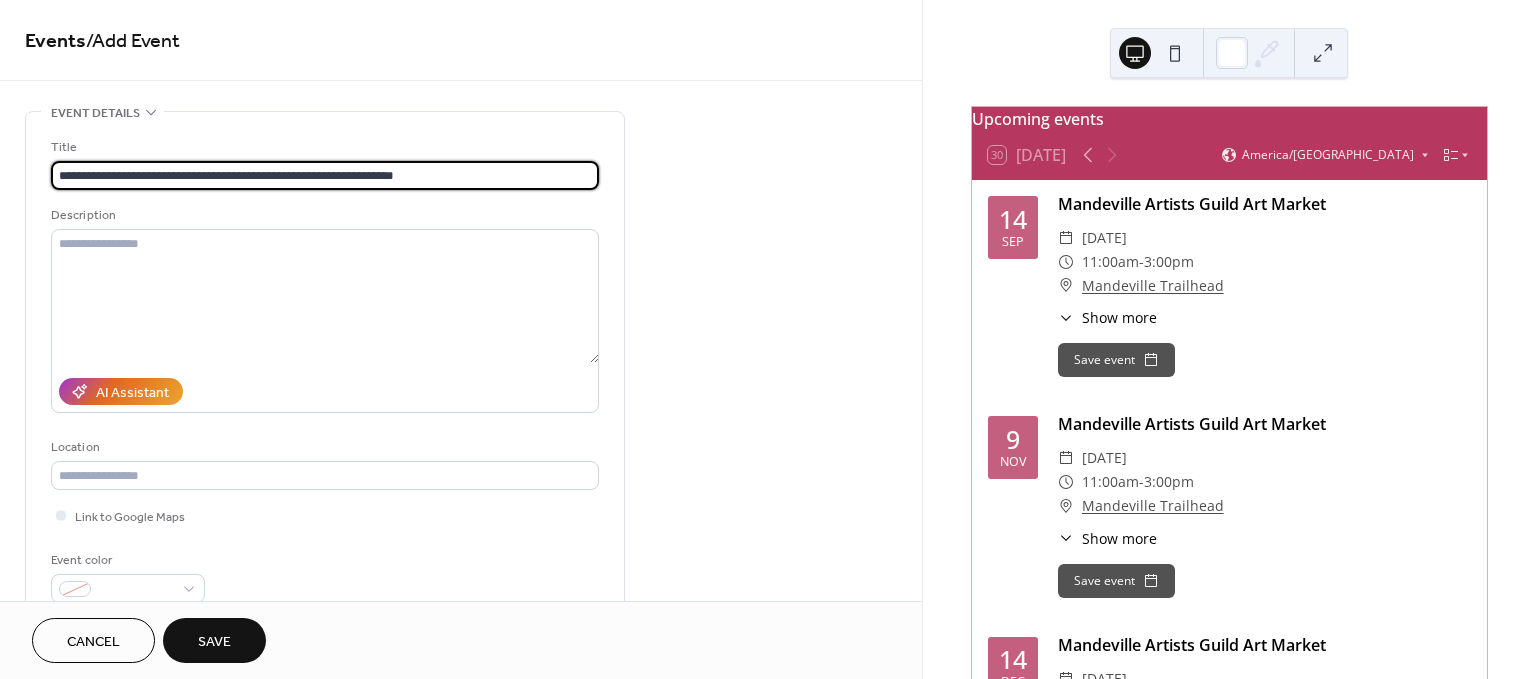 click on "**********" at bounding box center (325, 175) 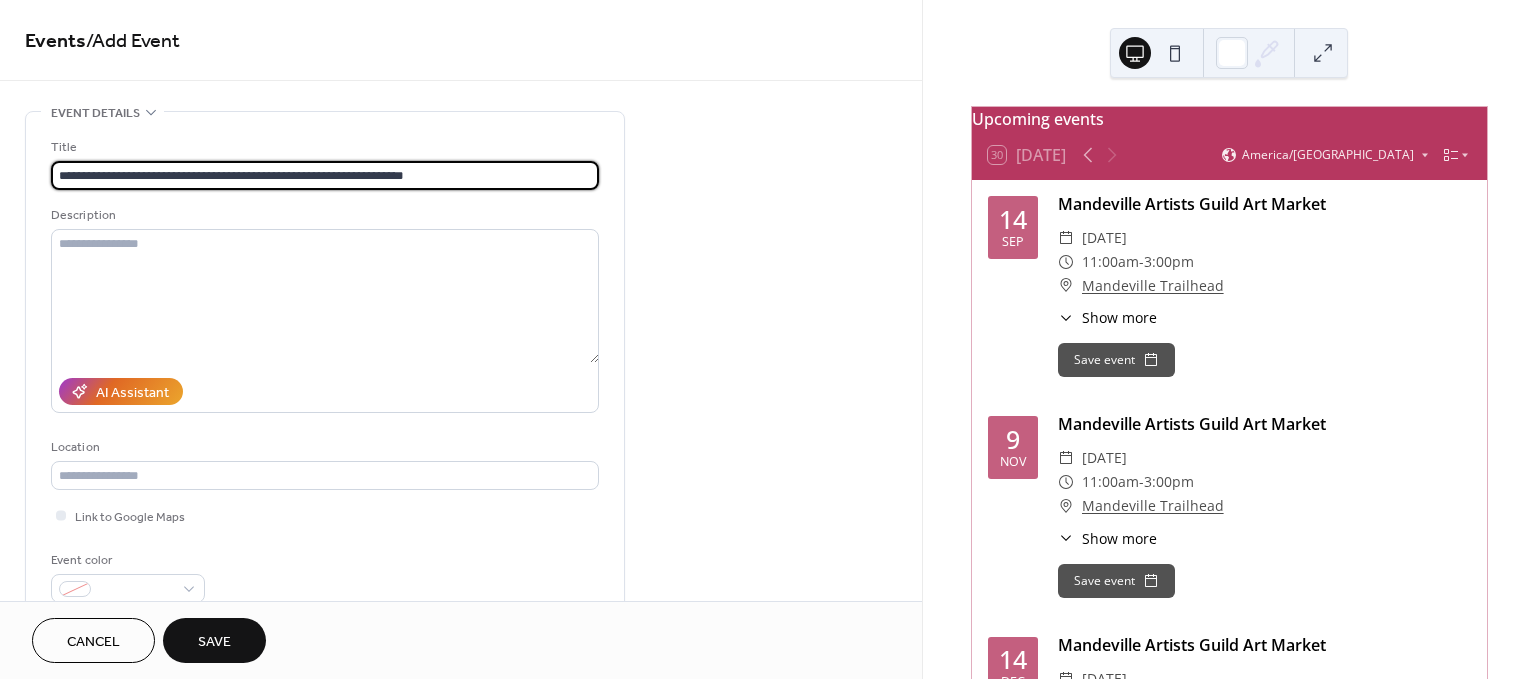 type on "**********" 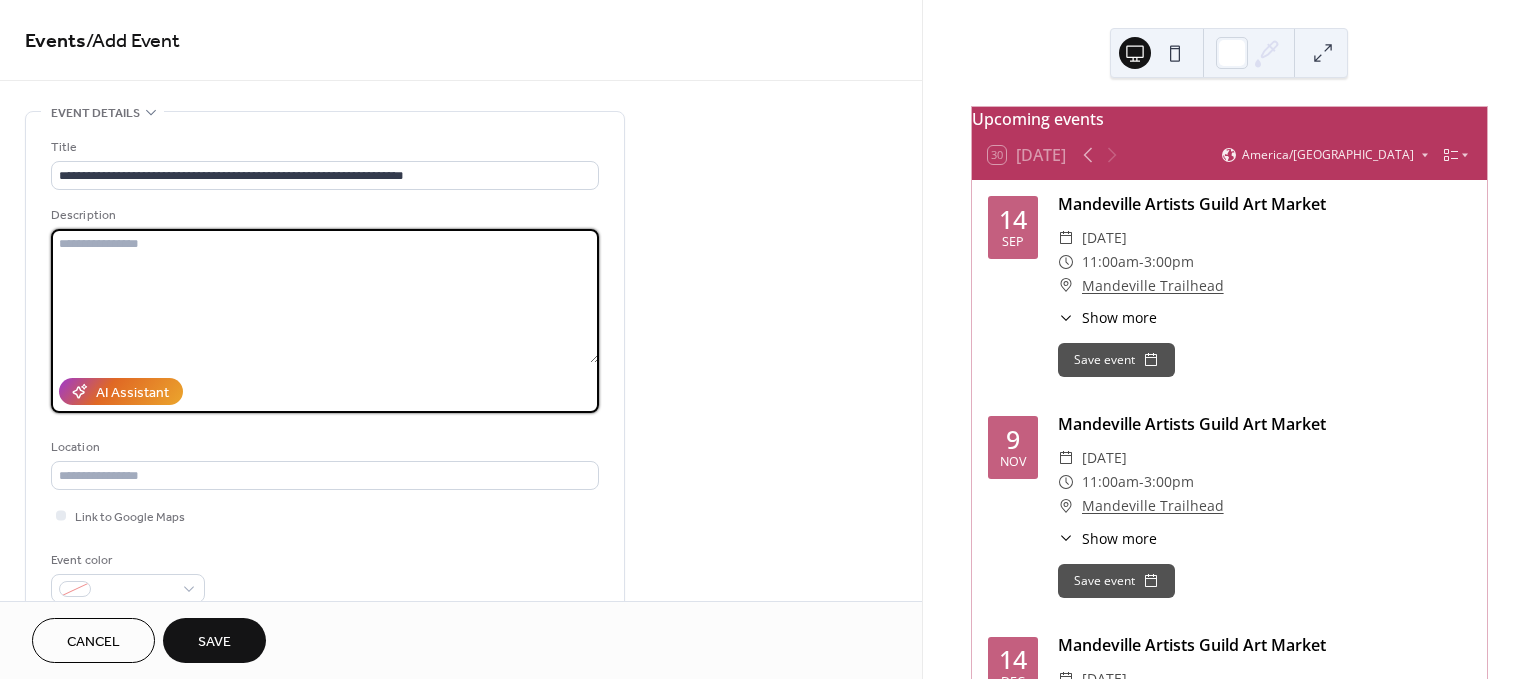 click at bounding box center [325, 296] 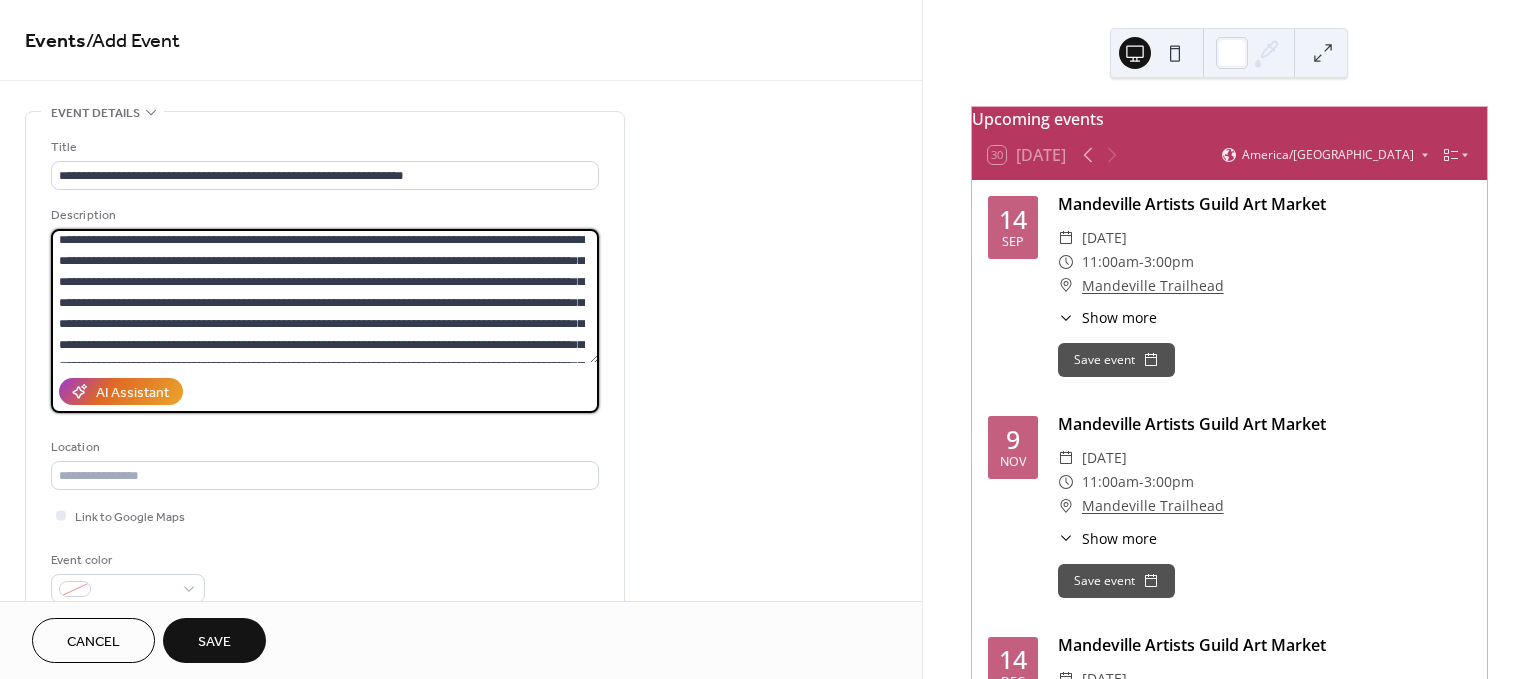scroll, scrollTop: 222, scrollLeft: 0, axis: vertical 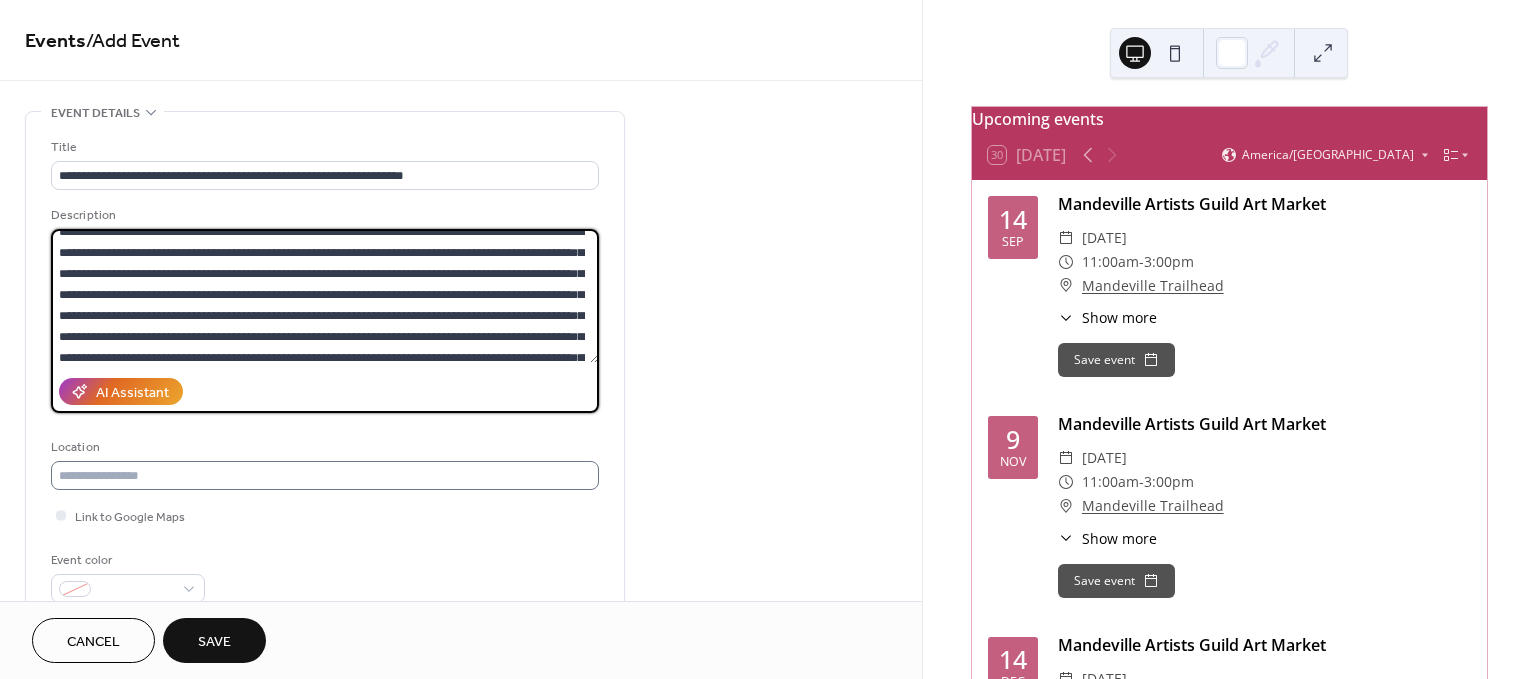 type on "**********" 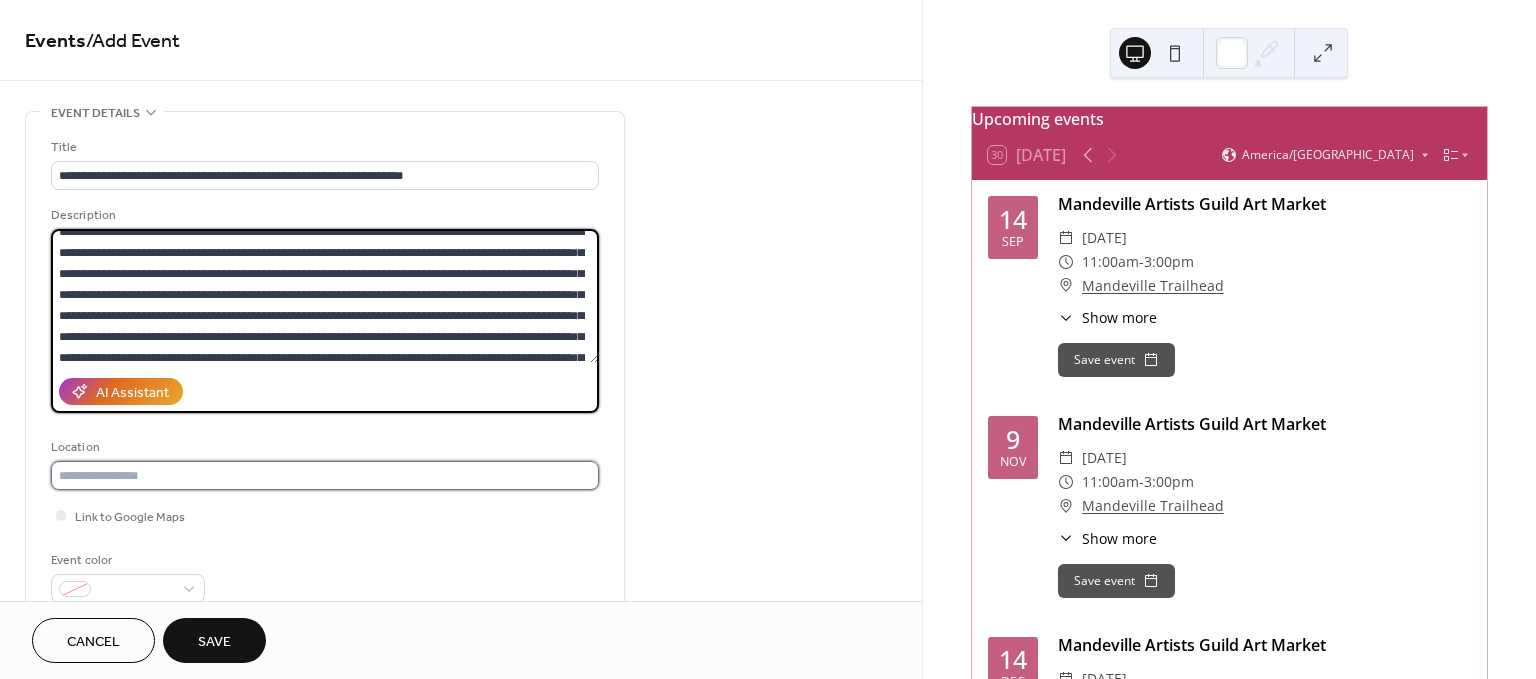 click at bounding box center [325, 475] 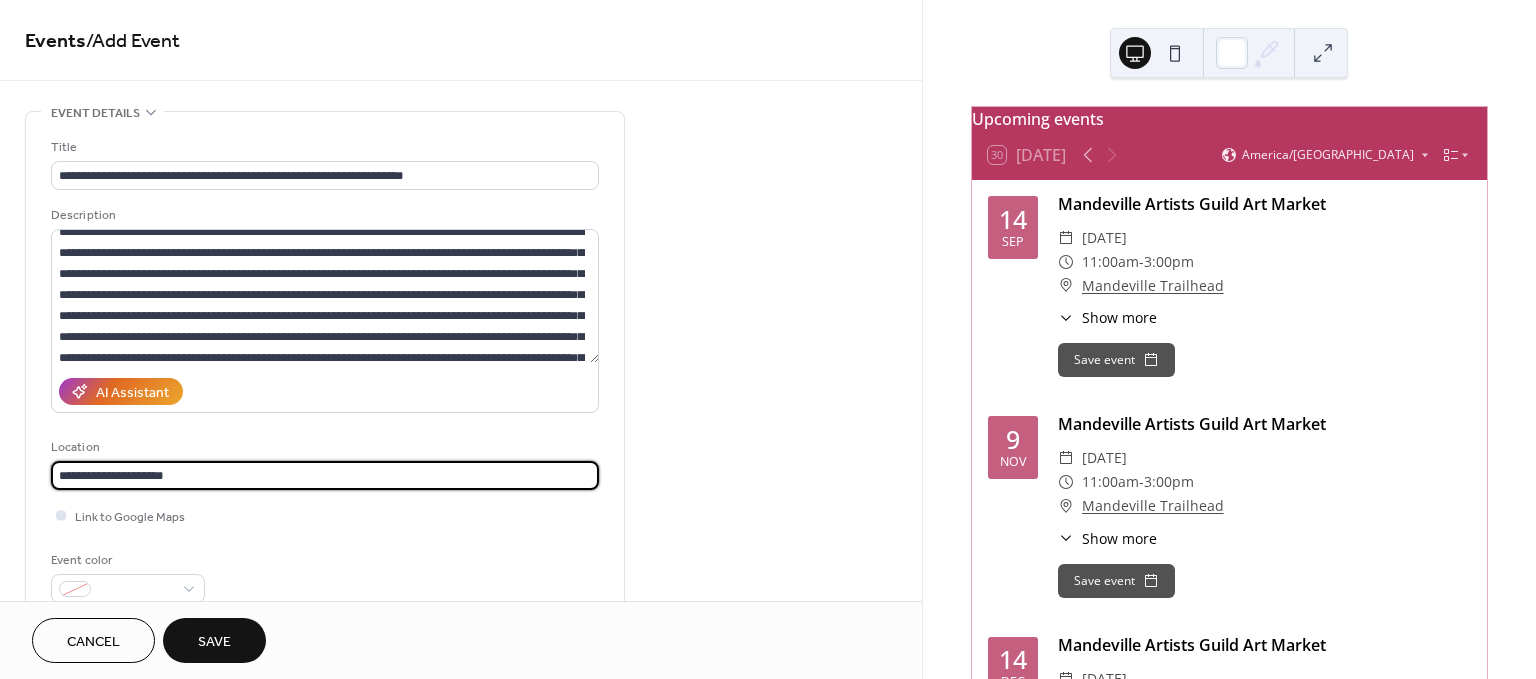 type on "**********" 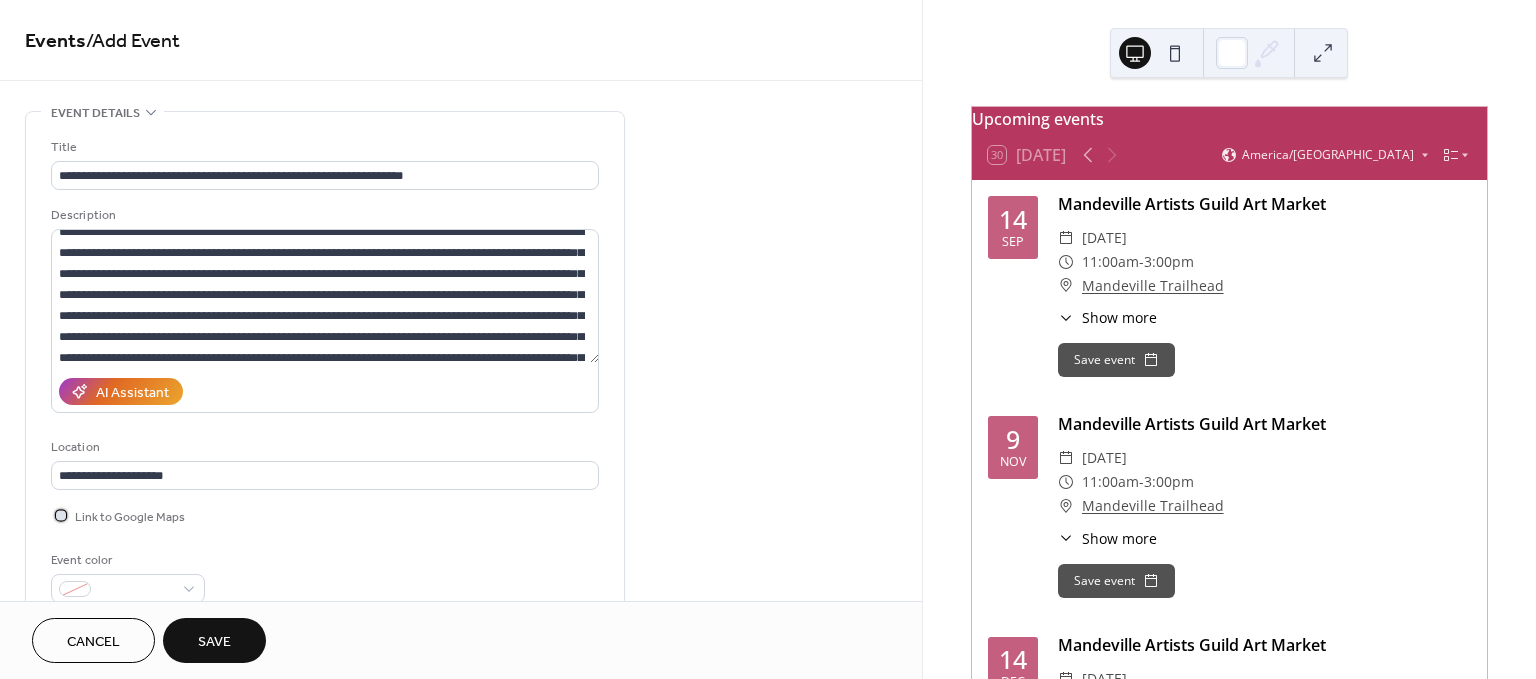 click at bounding box center (61, 515) 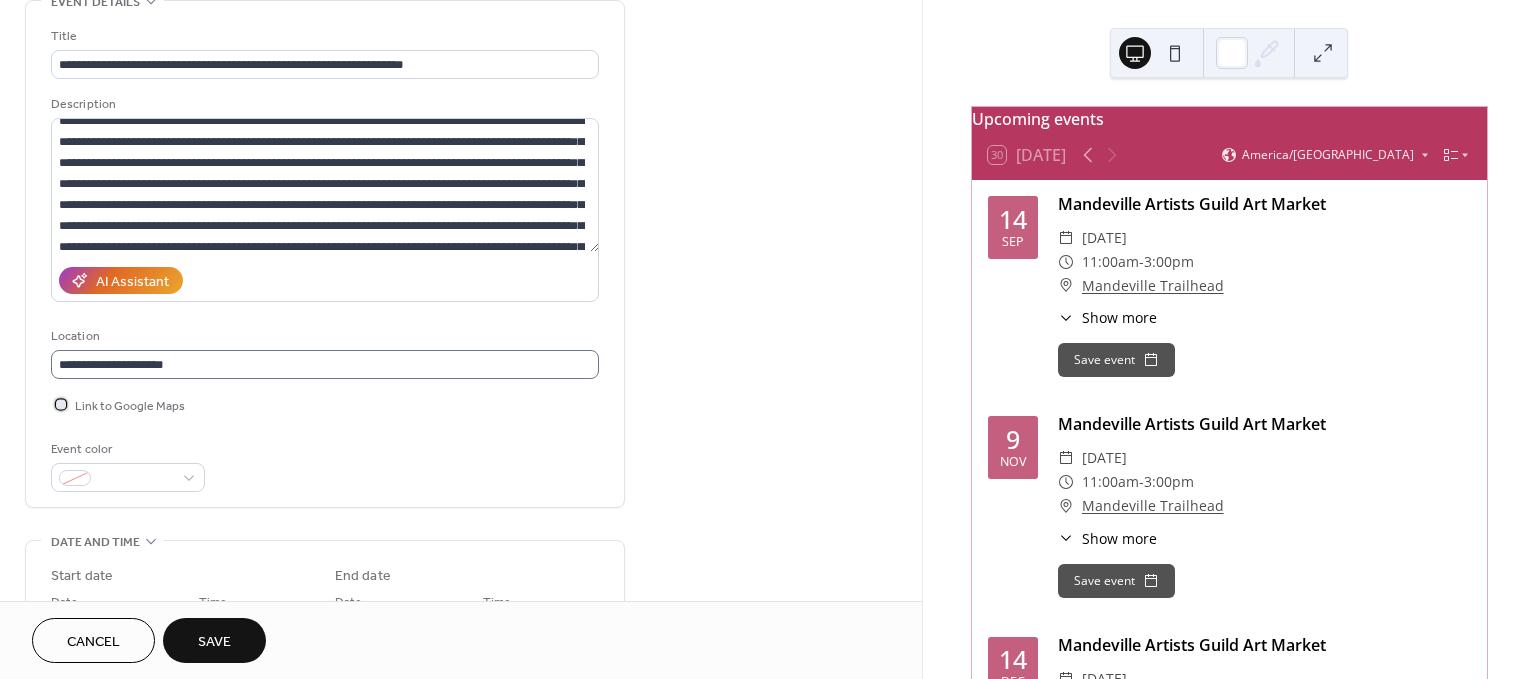 scroll, scrollTop: 222, scrollLeft: 0, axis: vertical 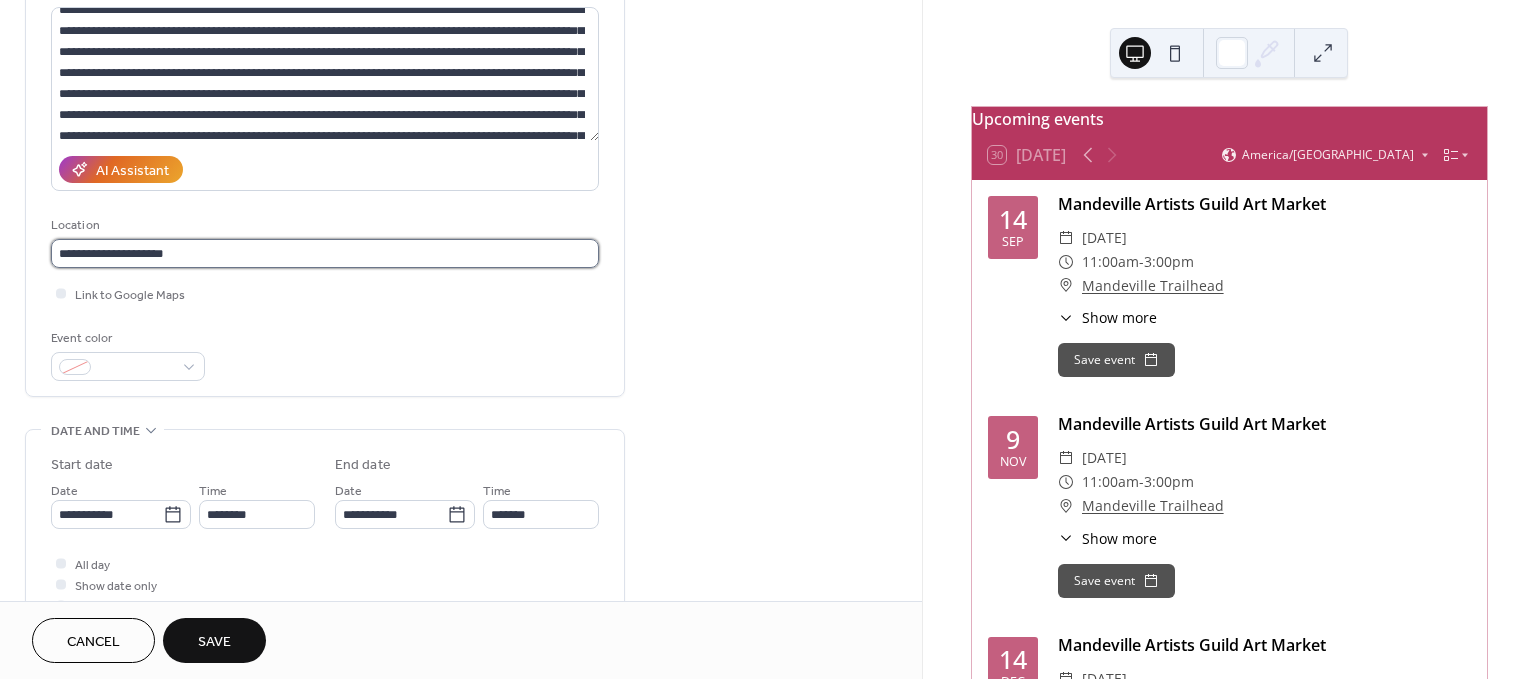 click on "**********" at bounding box center (325, 253) 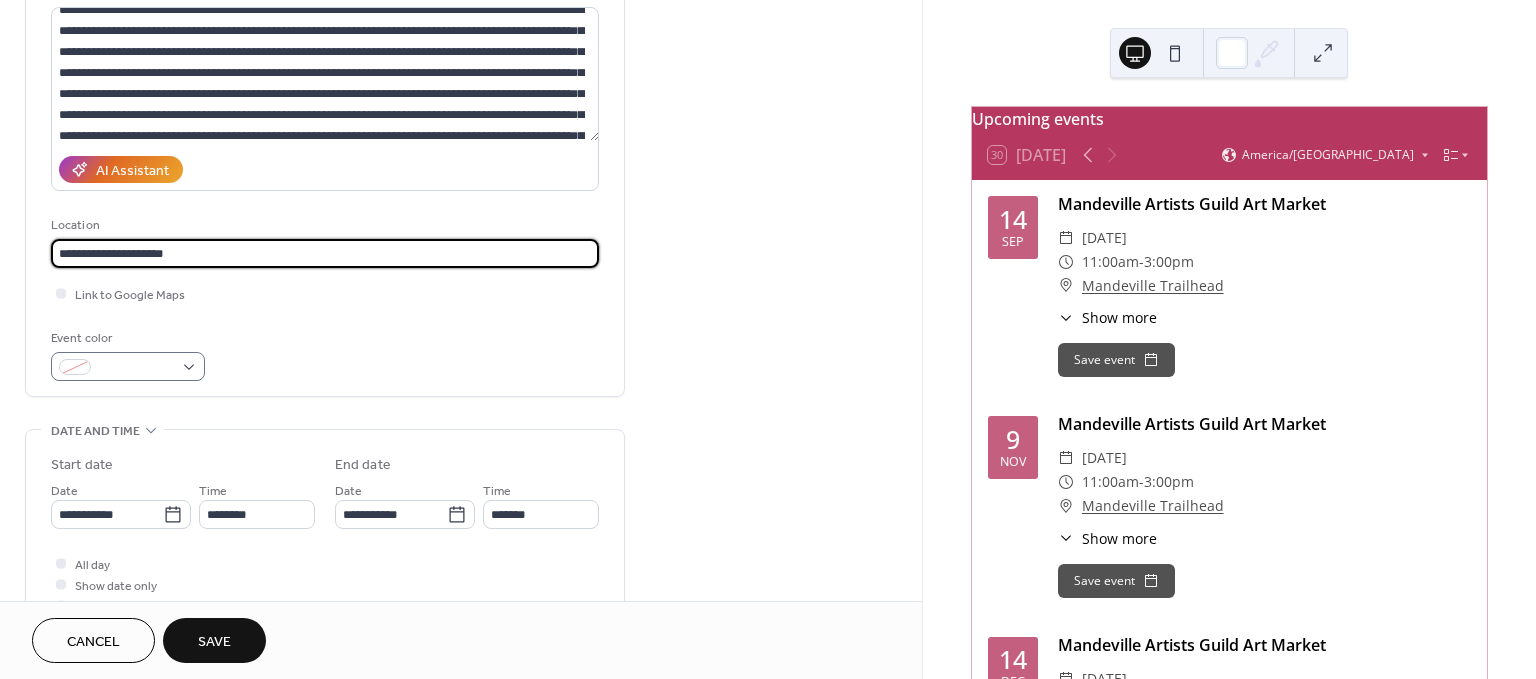 scroll, scrollTop: 333, scrollLeft: 0, axis: vertical 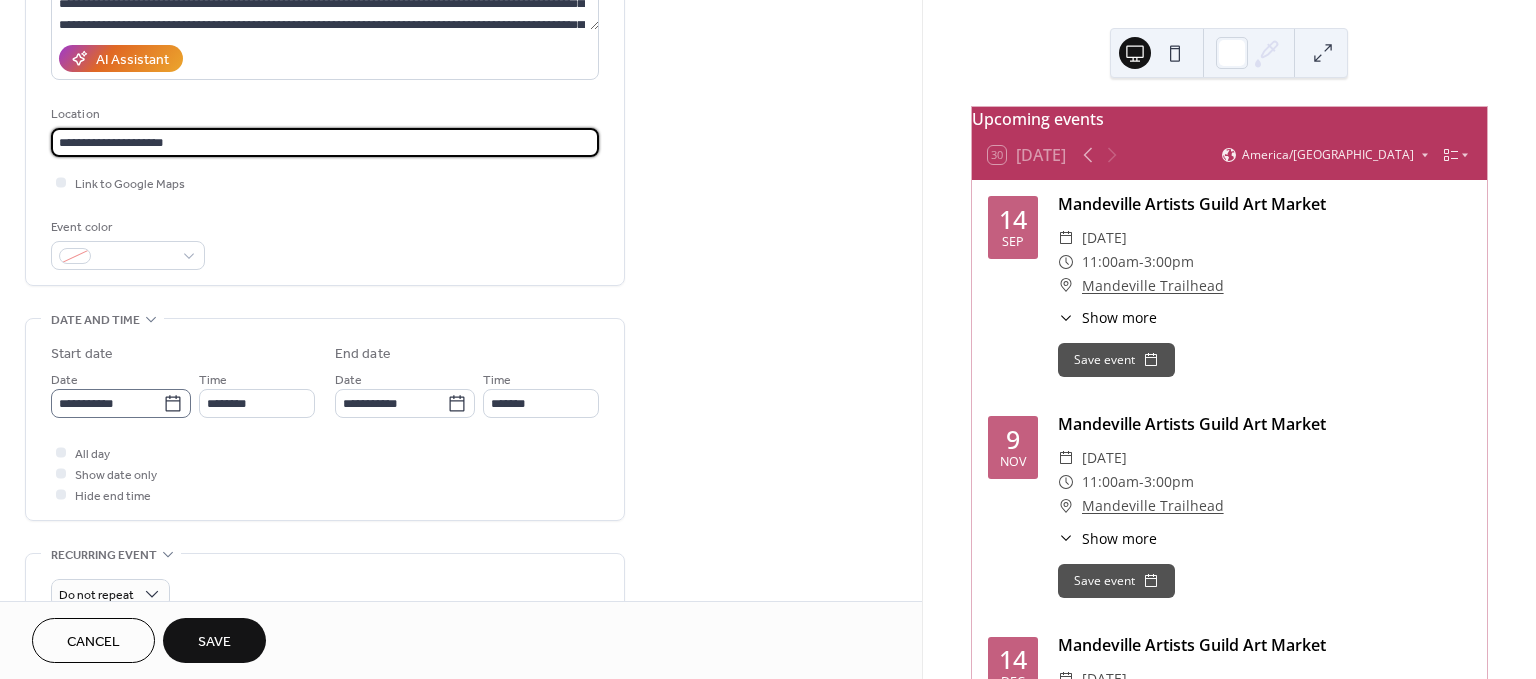type 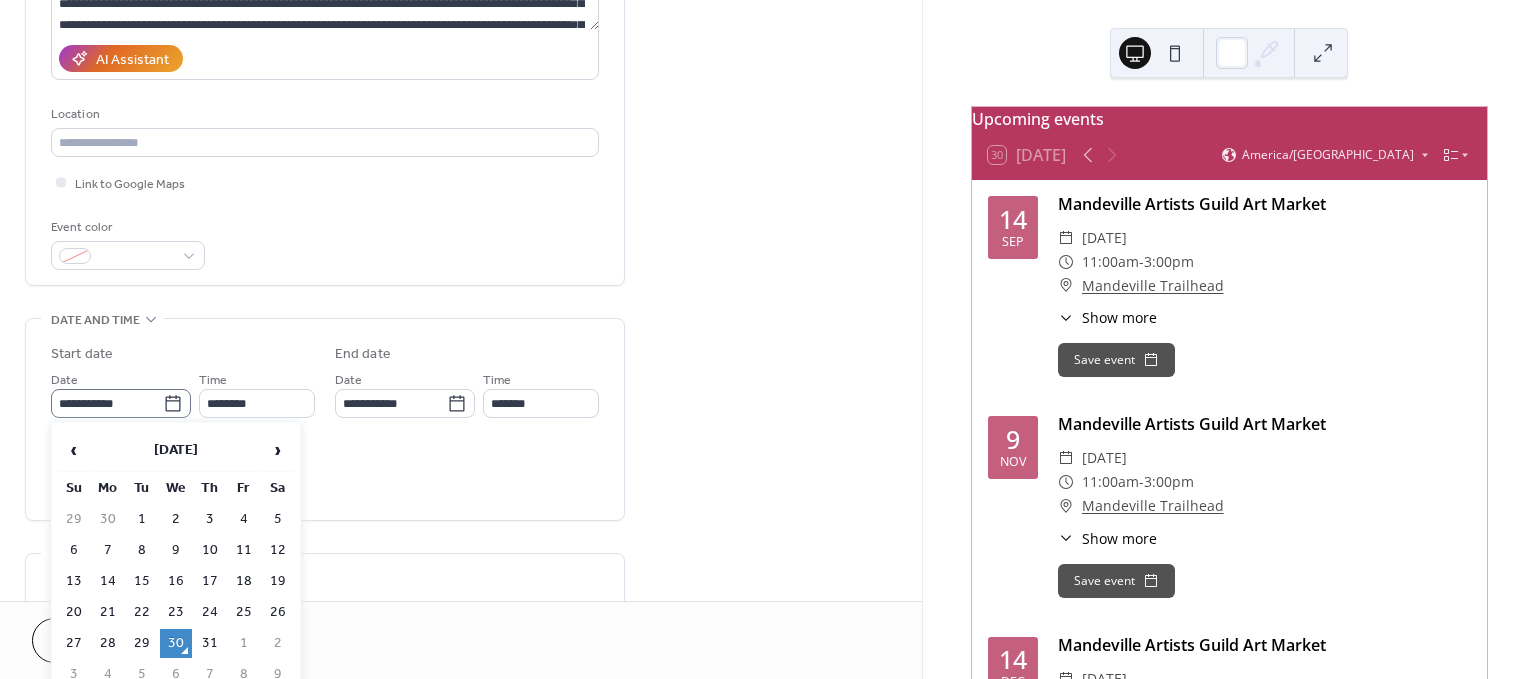 click 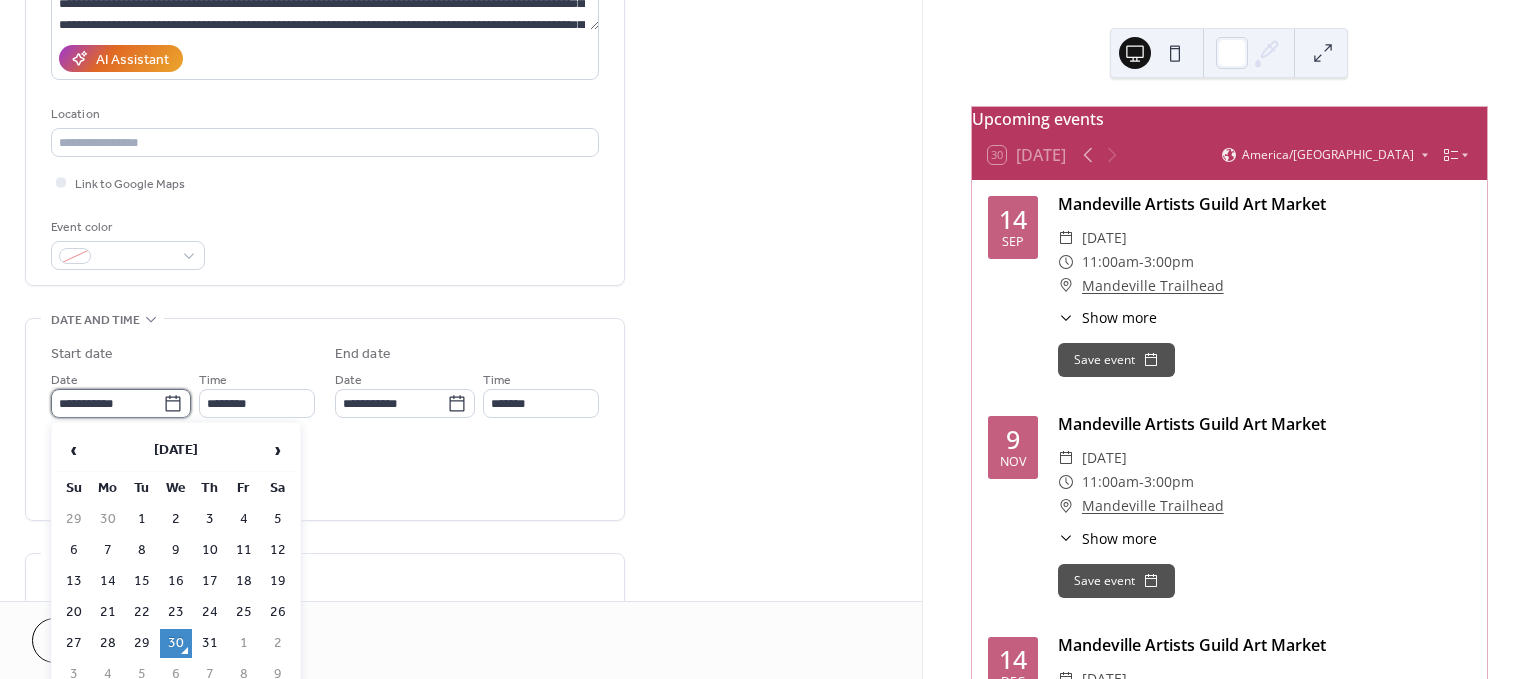 click on "**********" at bounding box center (107, 403) 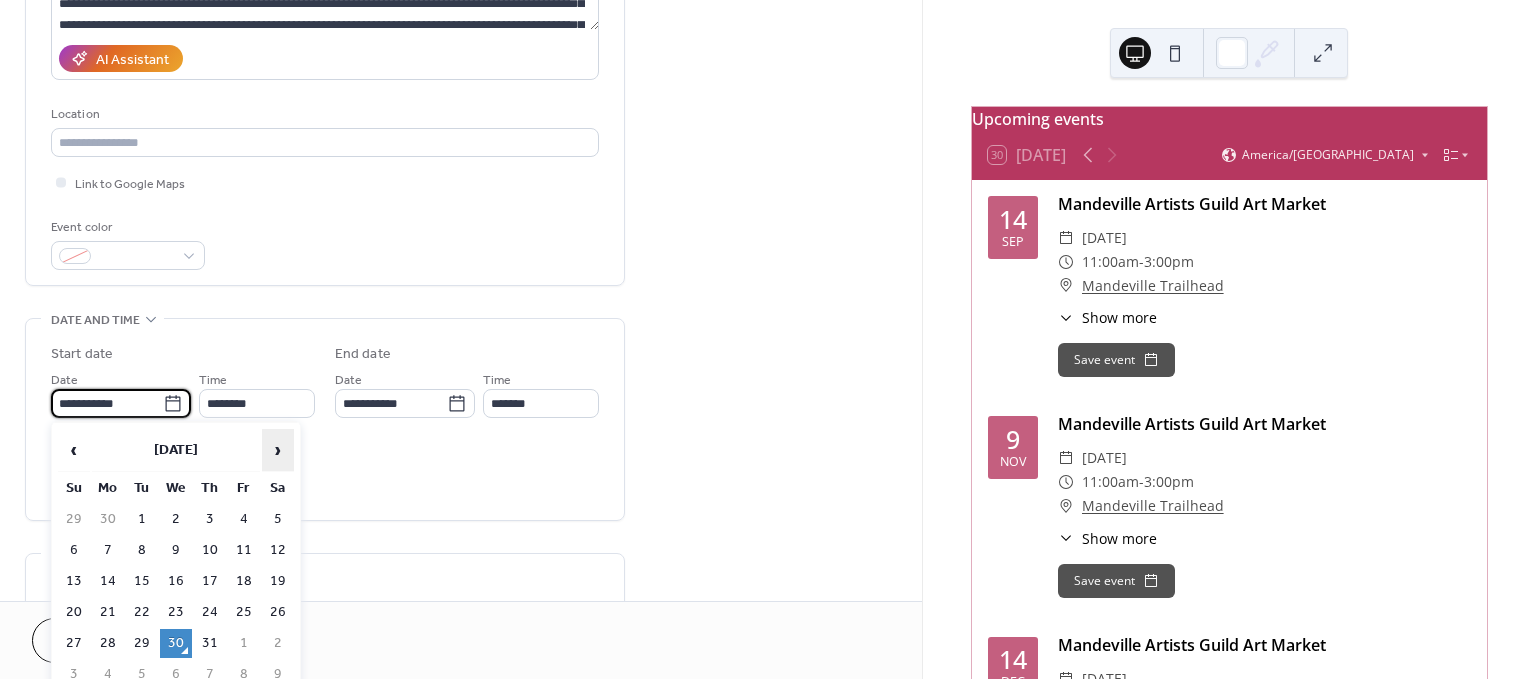 click on "›" at bounding box center (278, 450) 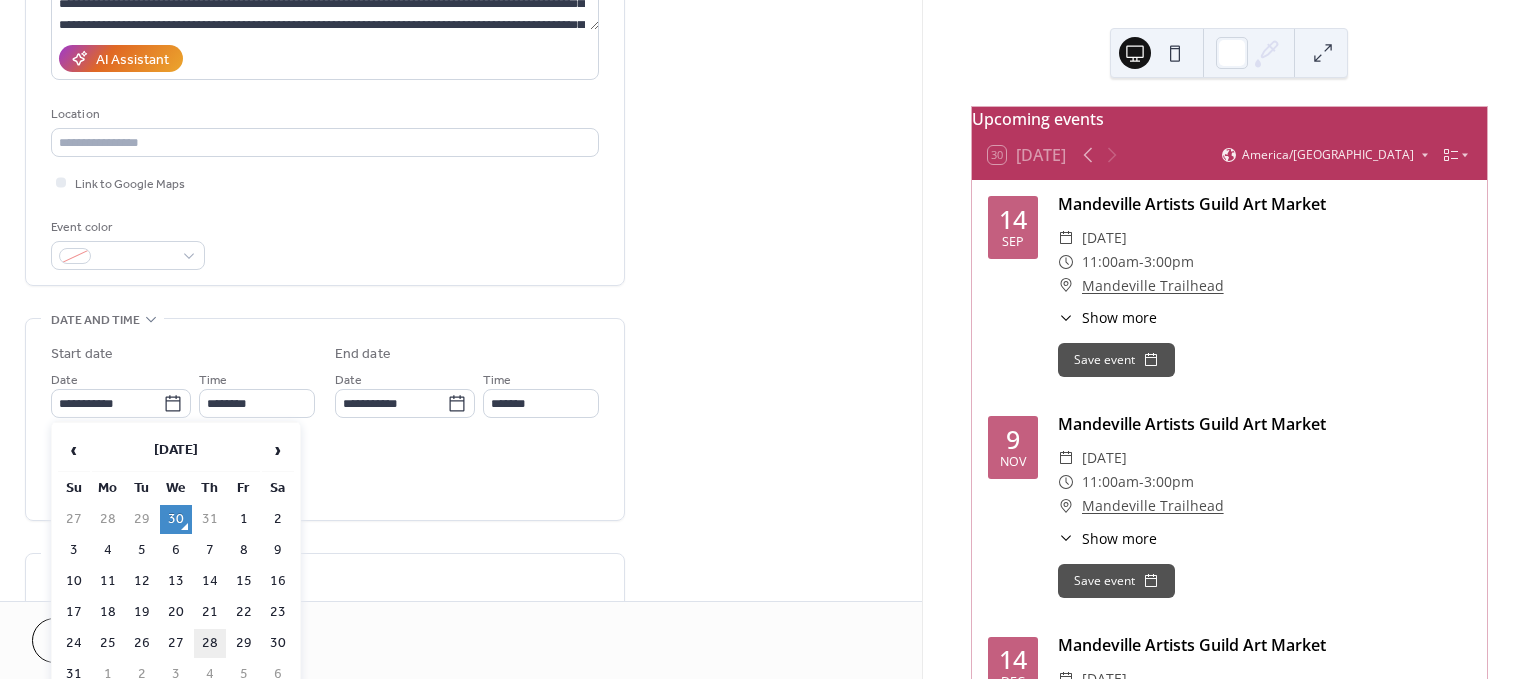 click on "28" at bounding box center (210, 643) 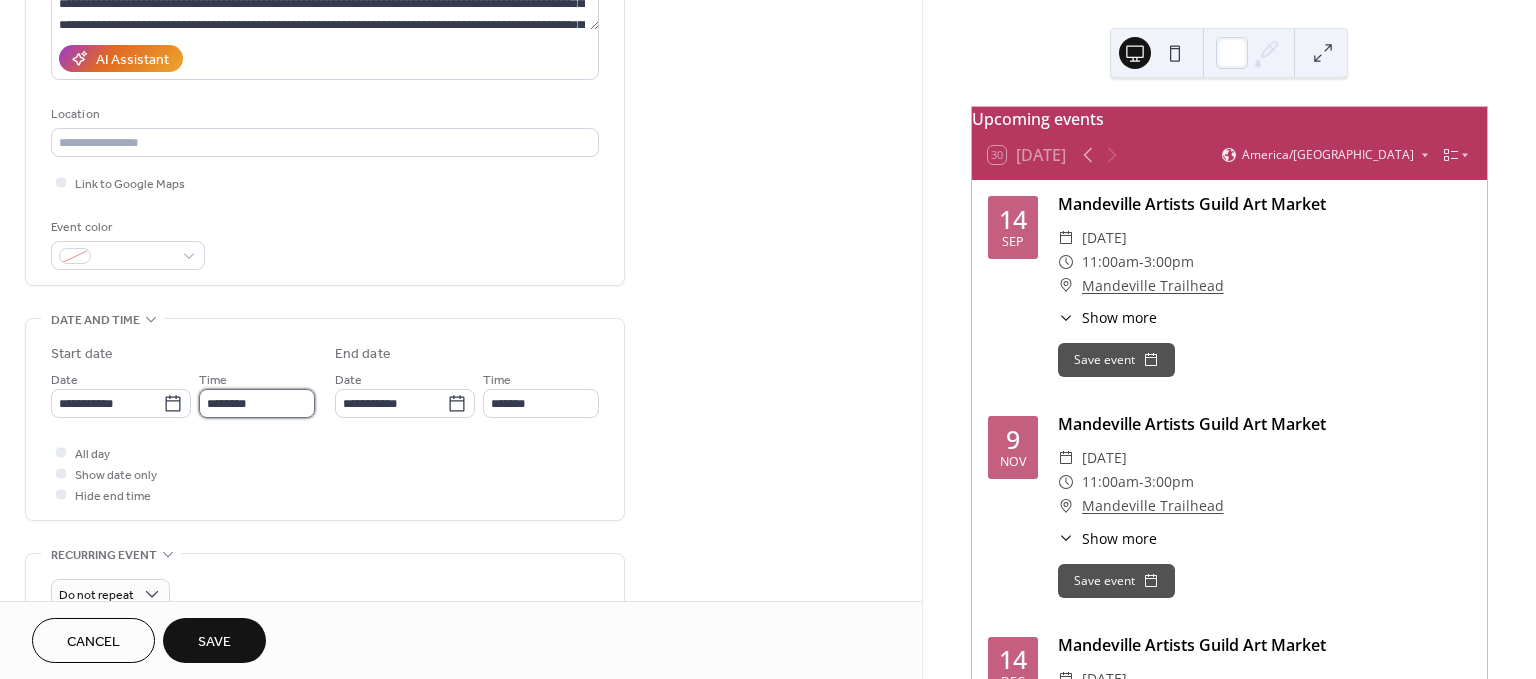 click on "********" at bounding box center [257, 403] 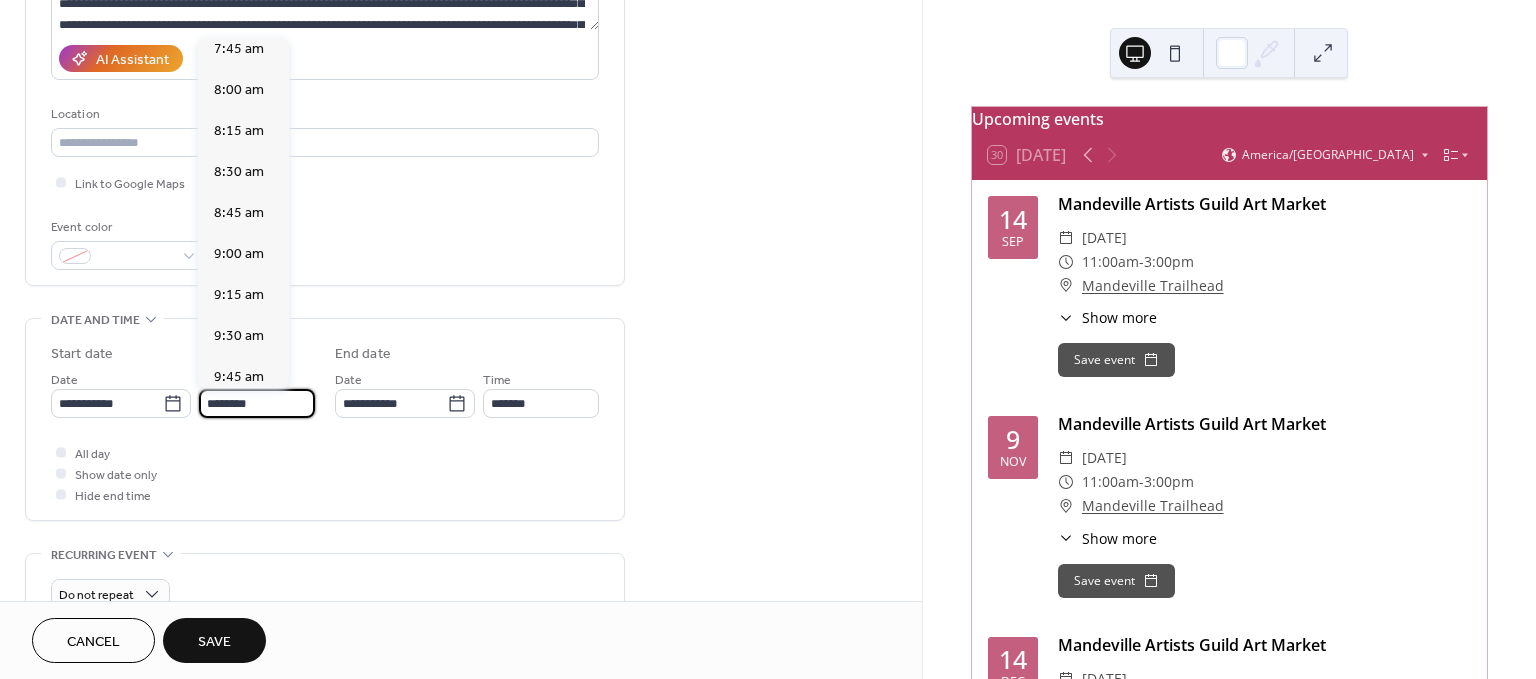 scroll, scrollTop: 1168, scrollLeft: 0, axis: vertical 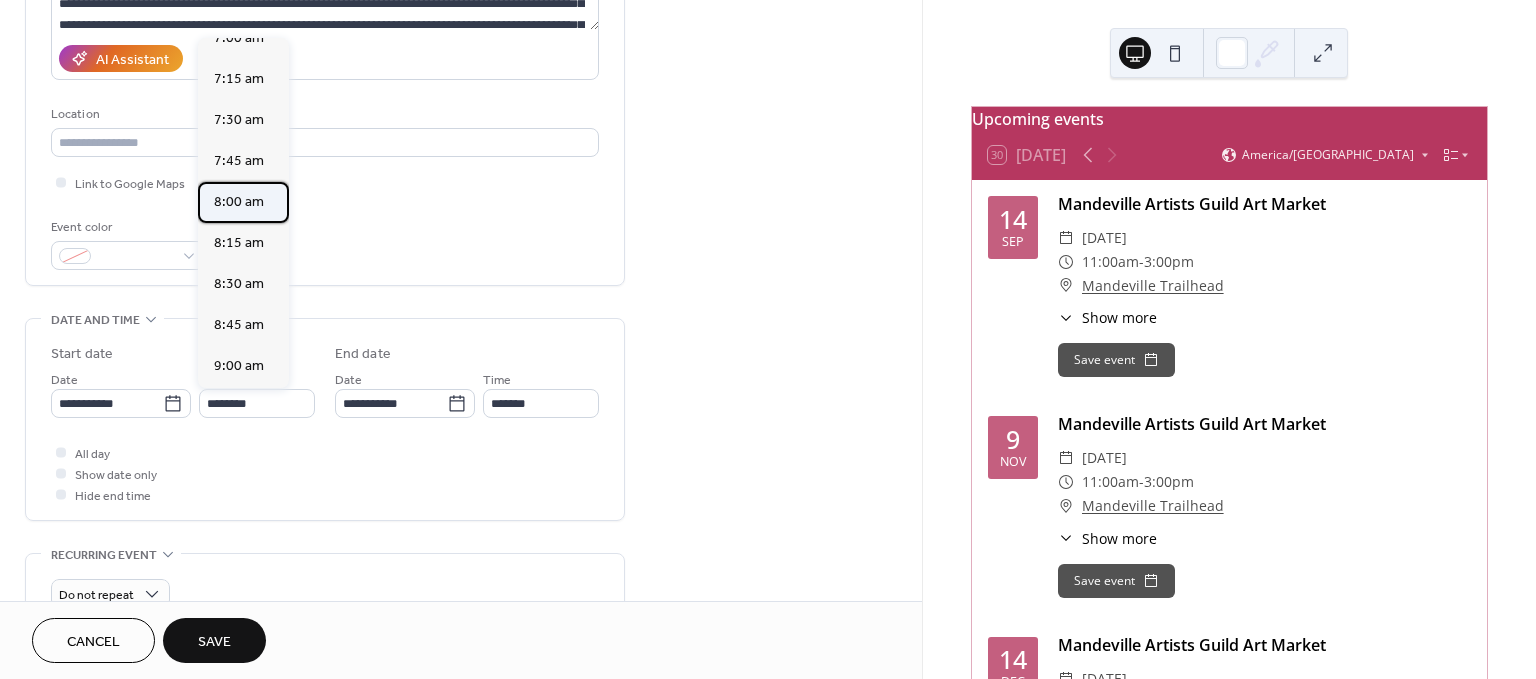 click on "8:00 am" at bounding box center (239, 202) 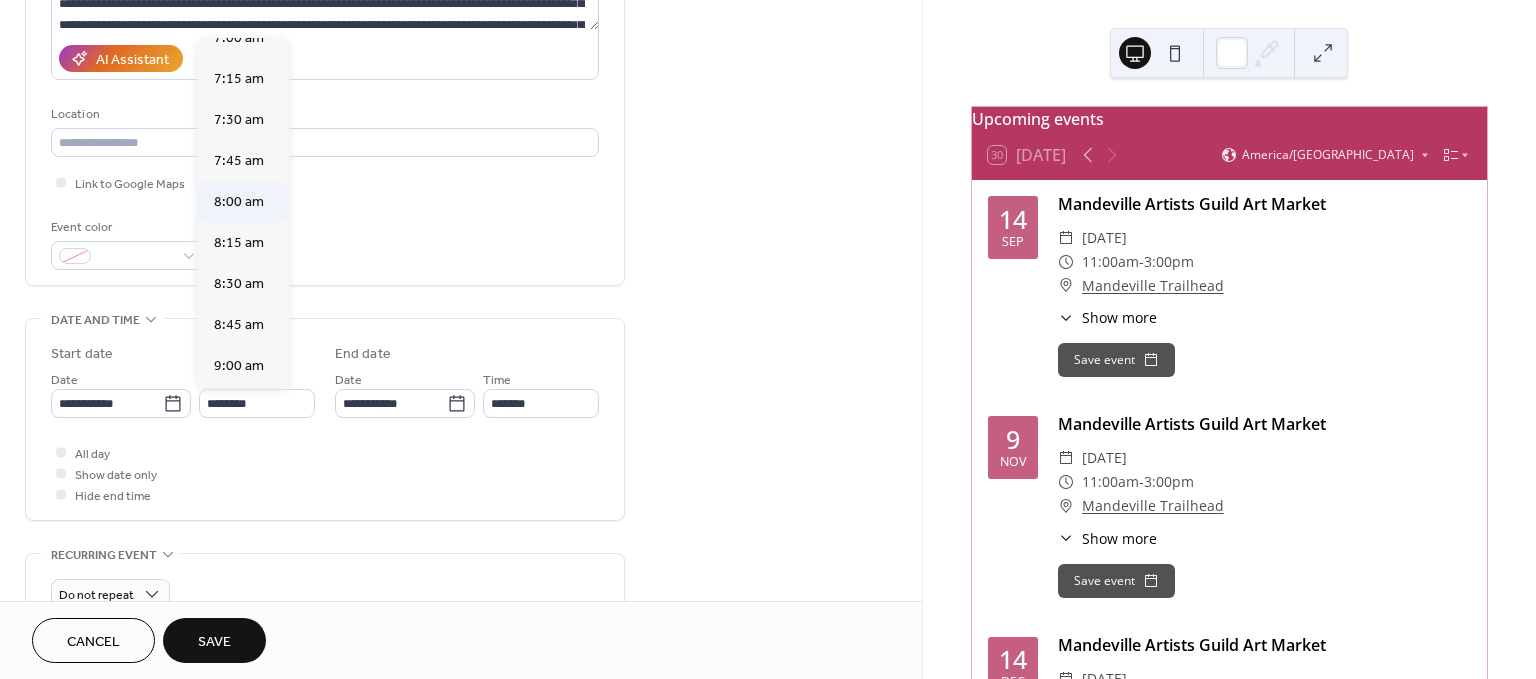 type on "*******" 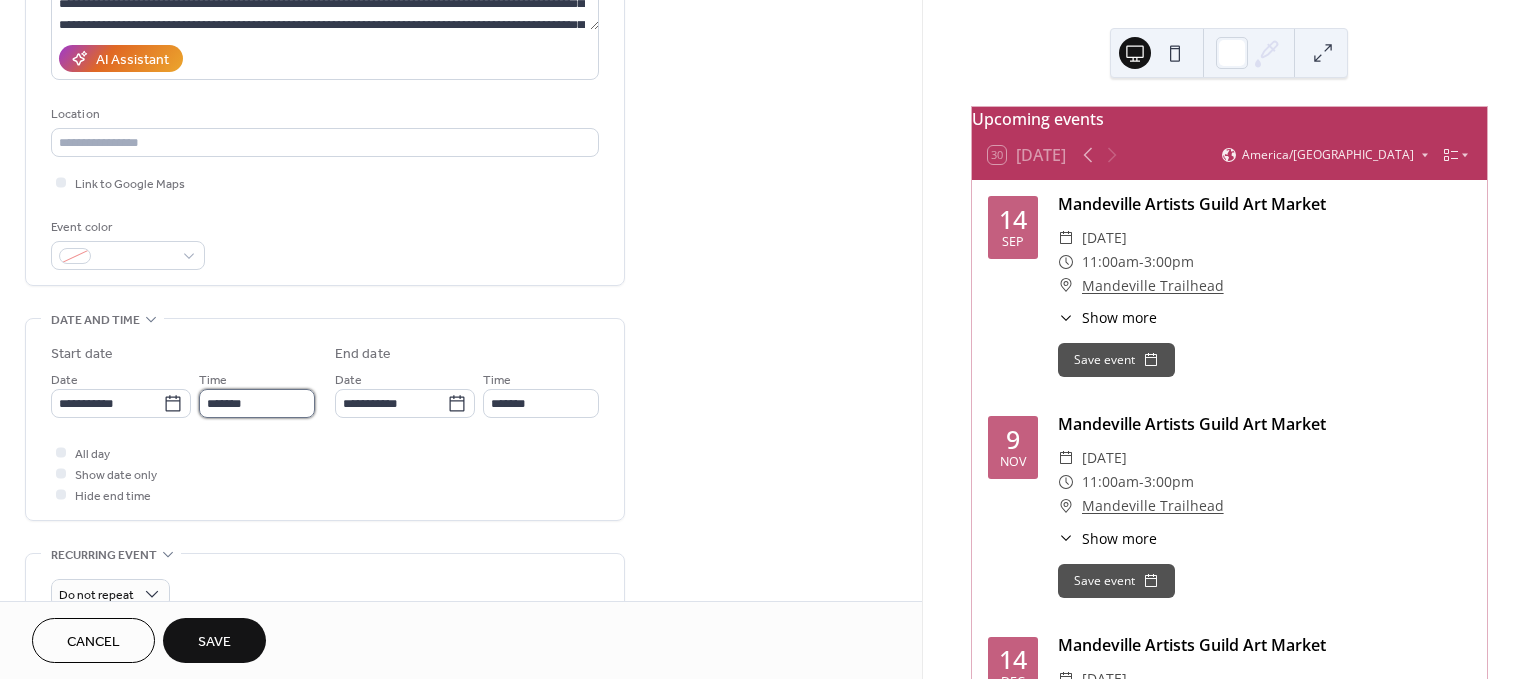 click on "*******" at bounding box center (257, 403) 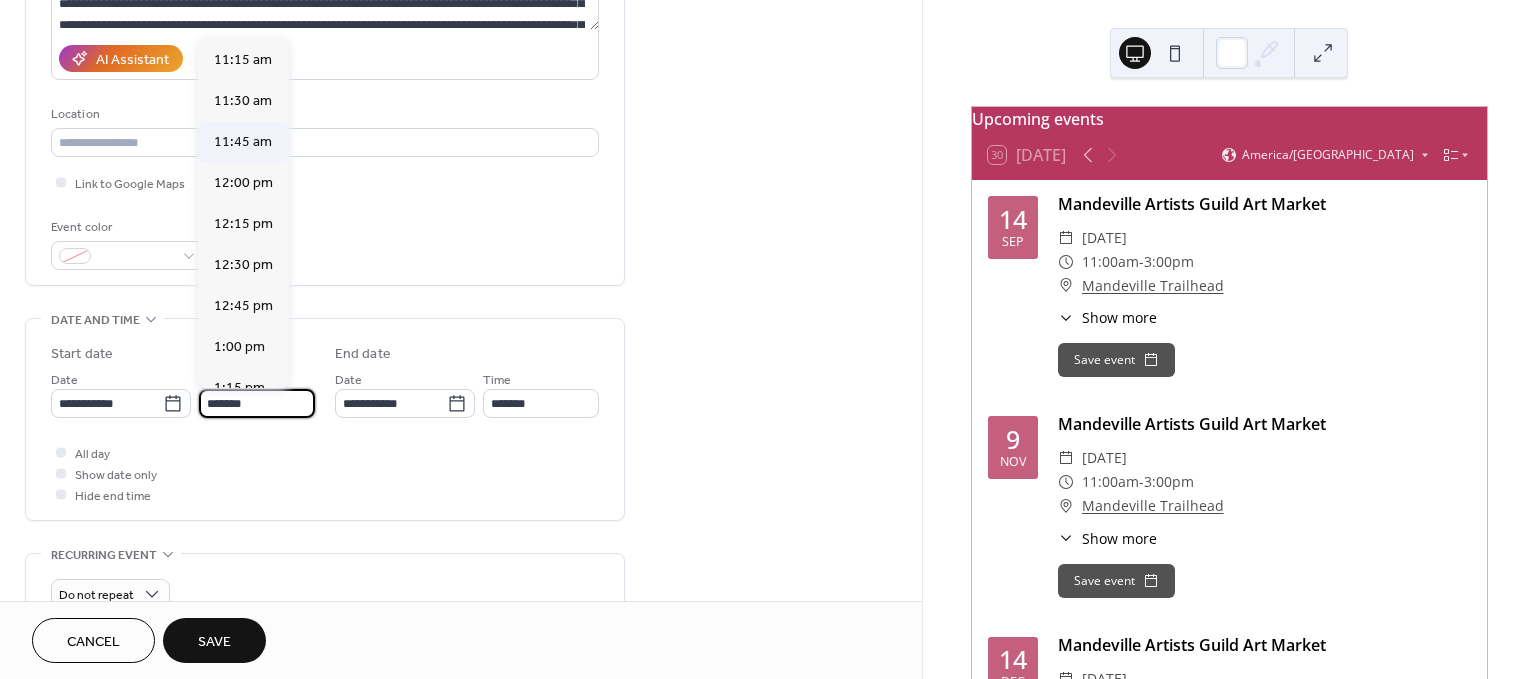 scroll, scrollTop: 1853, scrollLeft: 0, axis: vertical 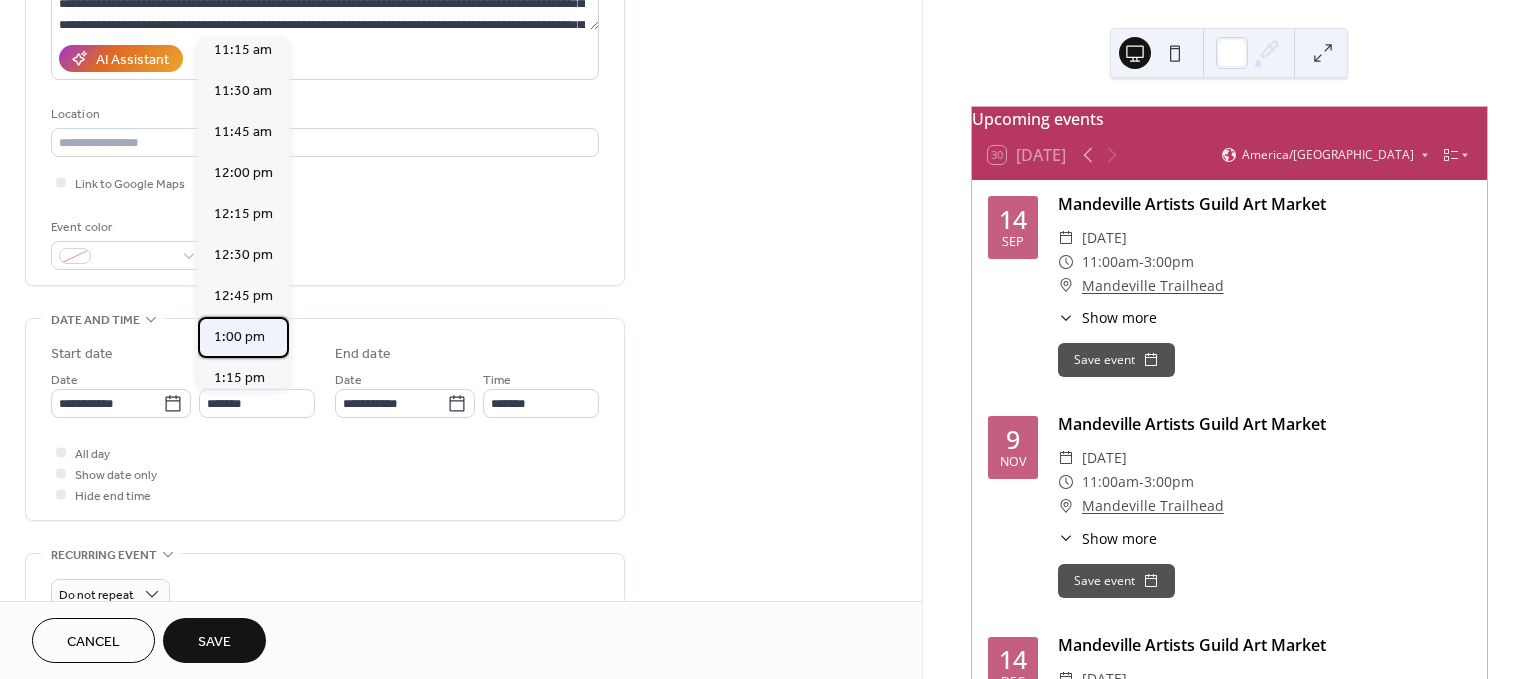 click on "1:00 pm" at bounding box center [239, 337] 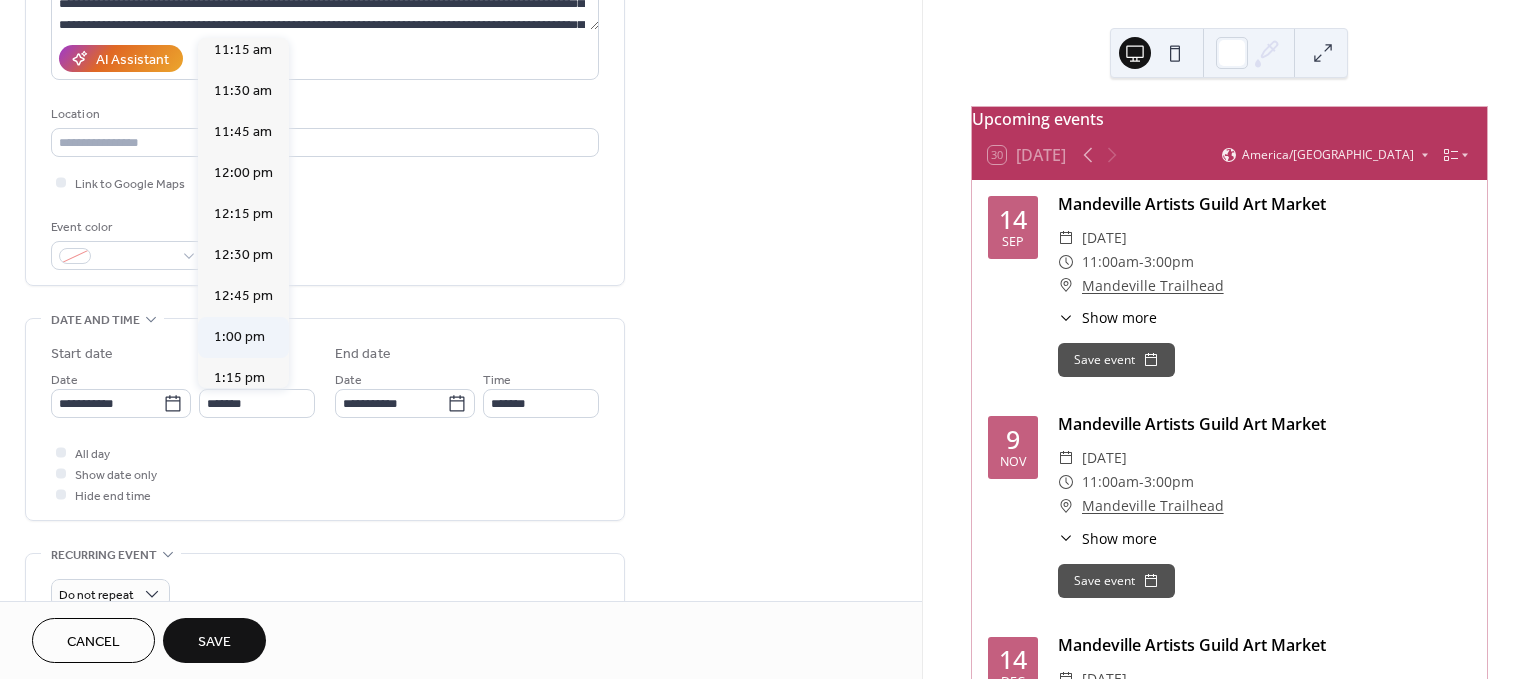 type on "*******" 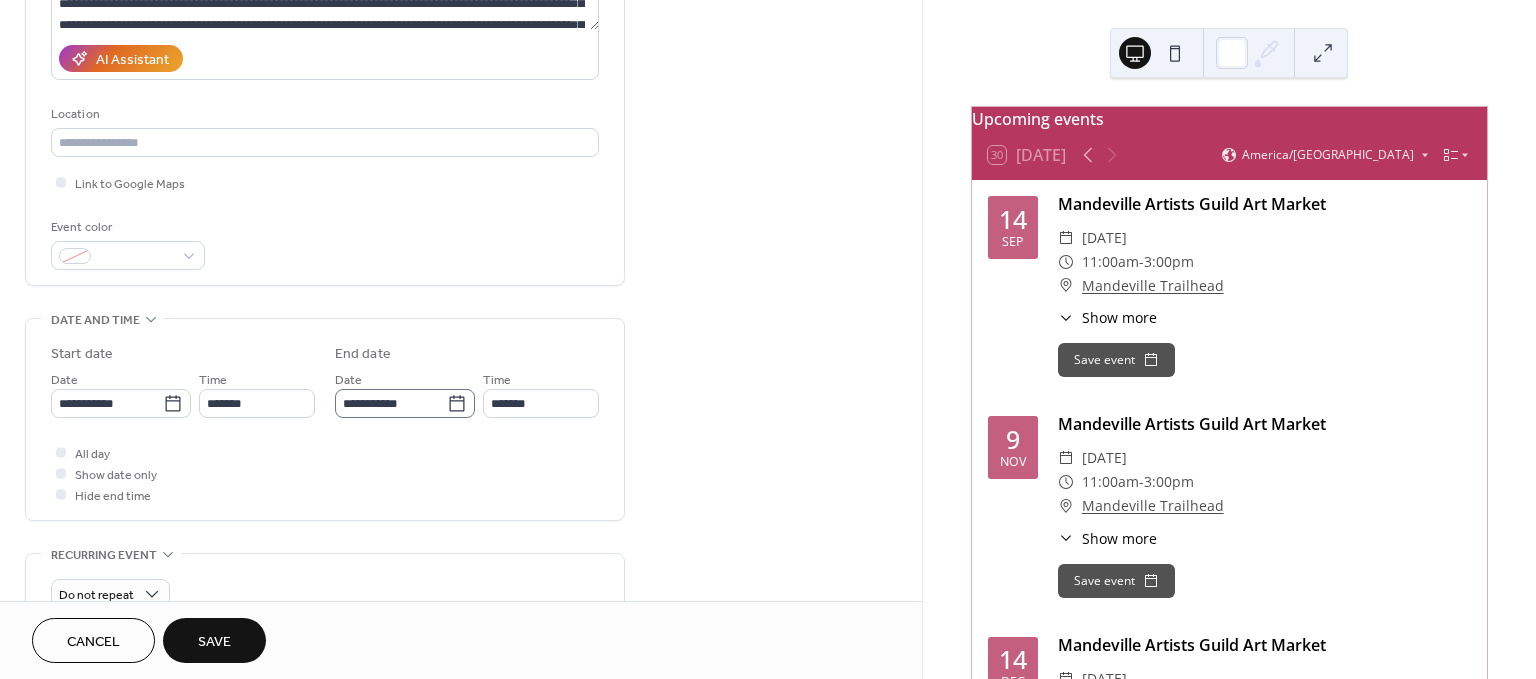 click 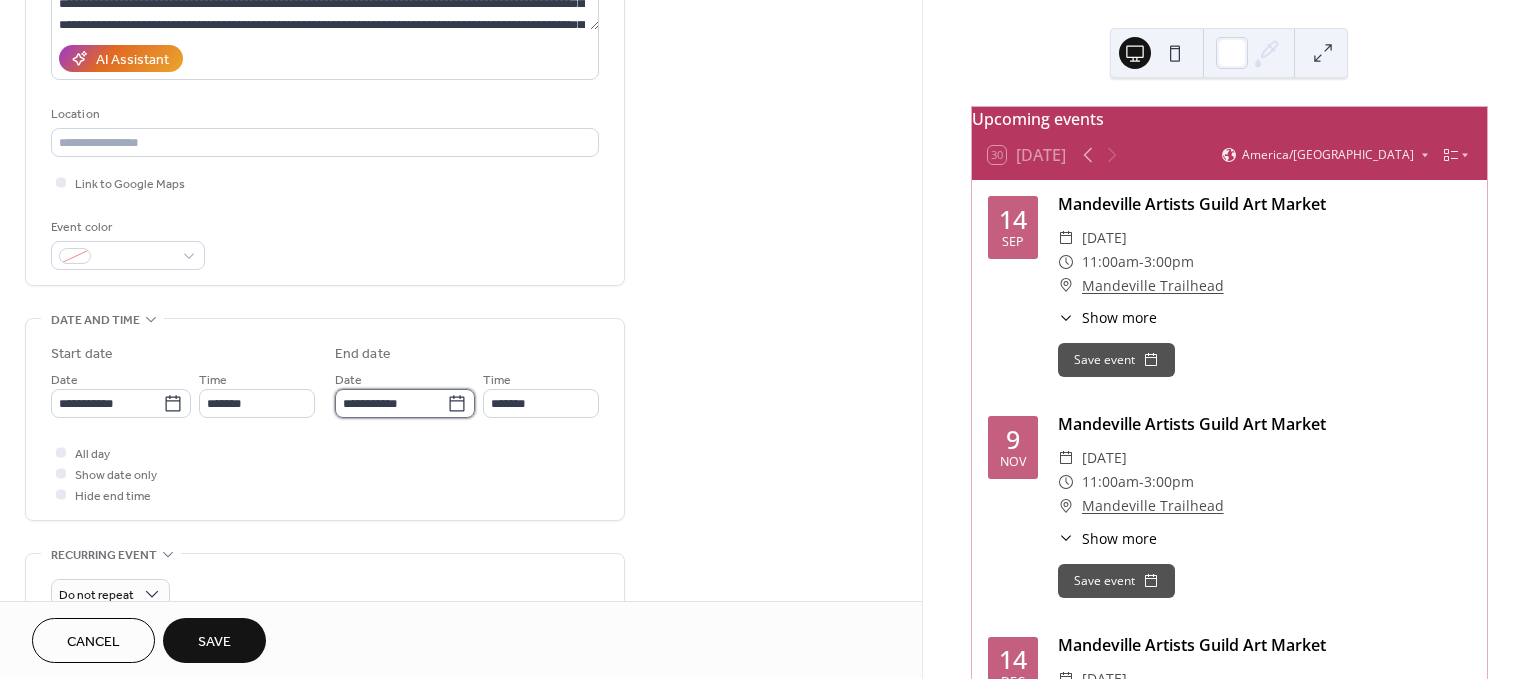 click on "**********" at bounding box center [391, 403] 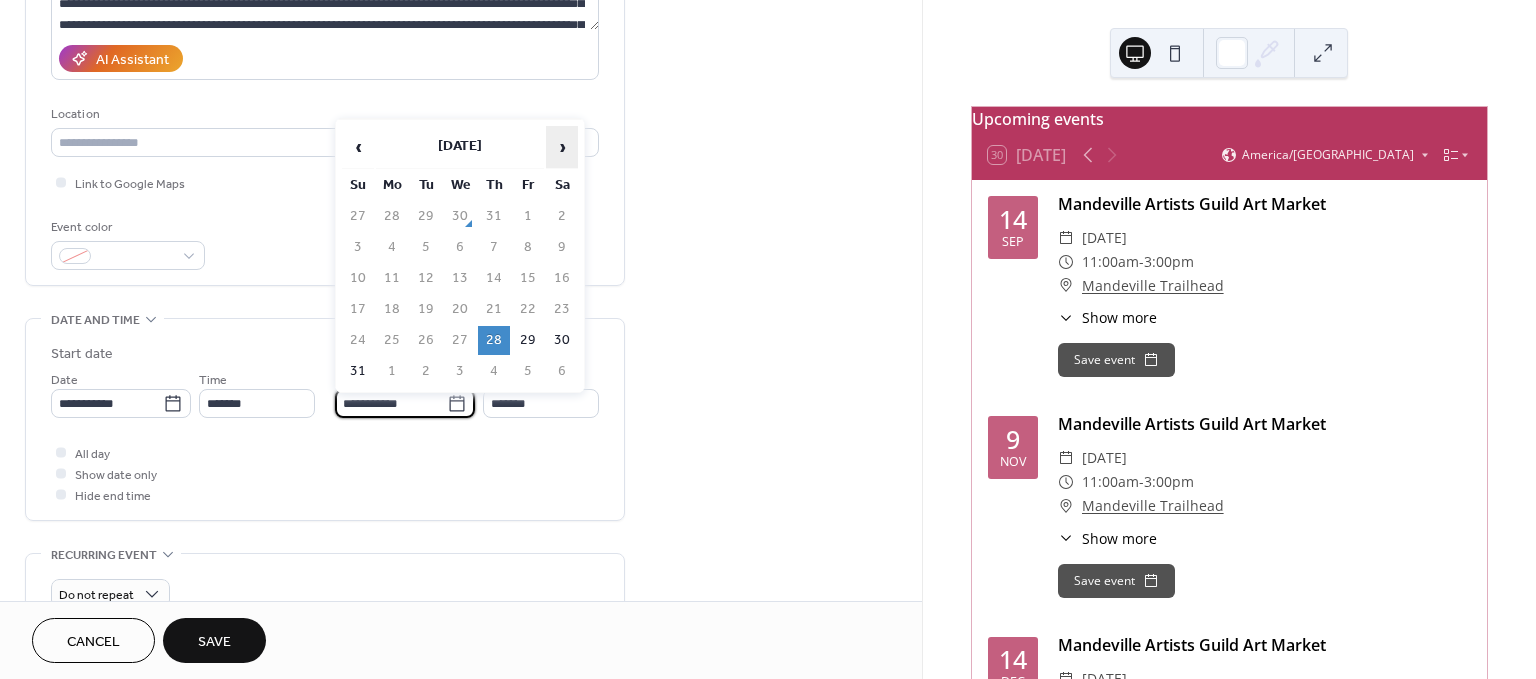 click on "›" at bounding box center [562, 147] 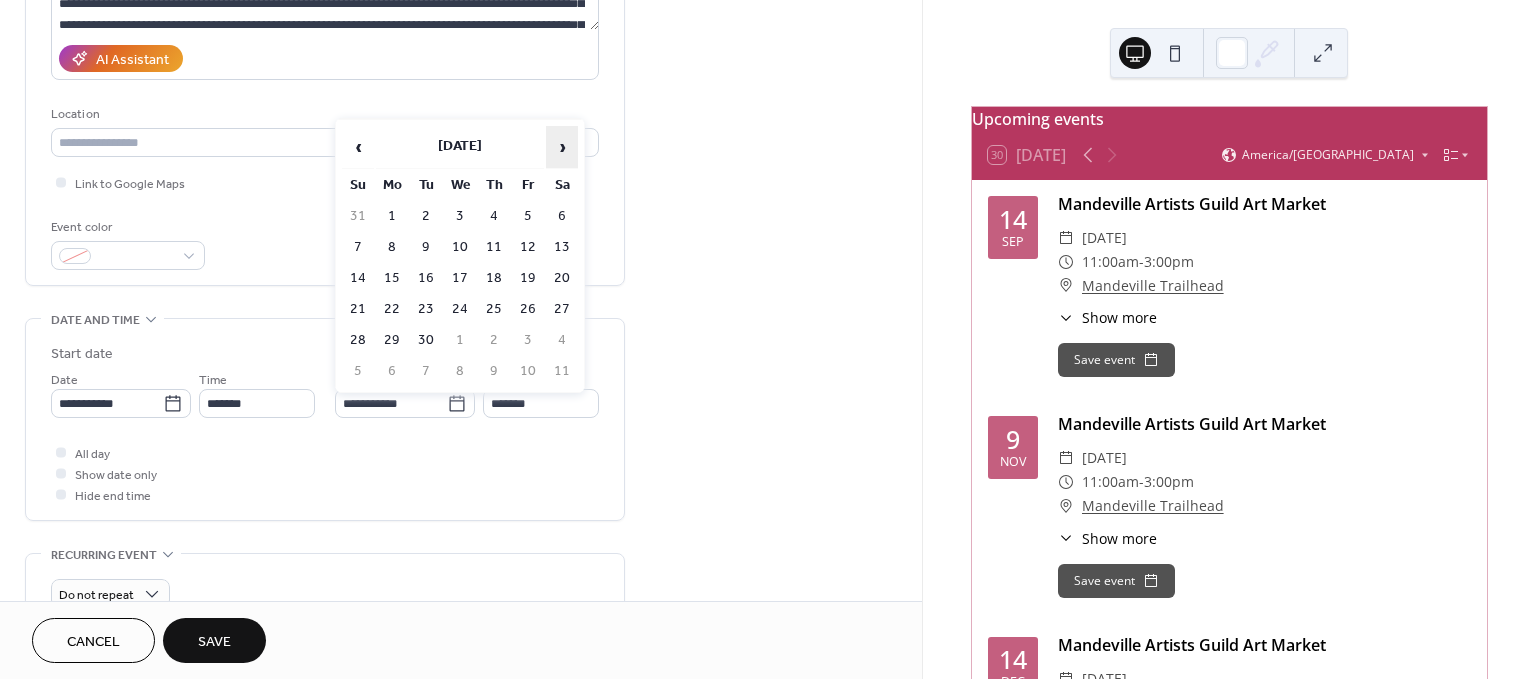 click on "›" at bounding box center (562, 147) 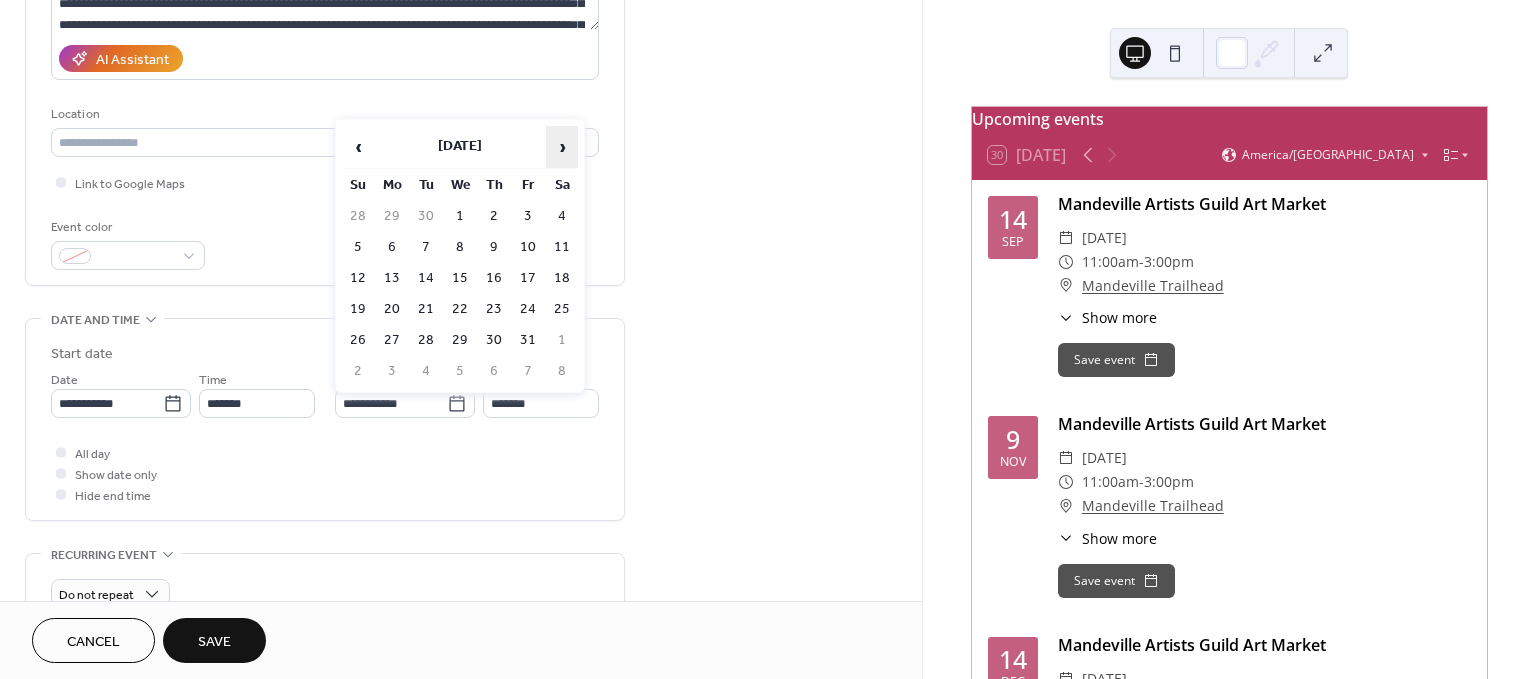click on "›" at bounding box center [562, 147] 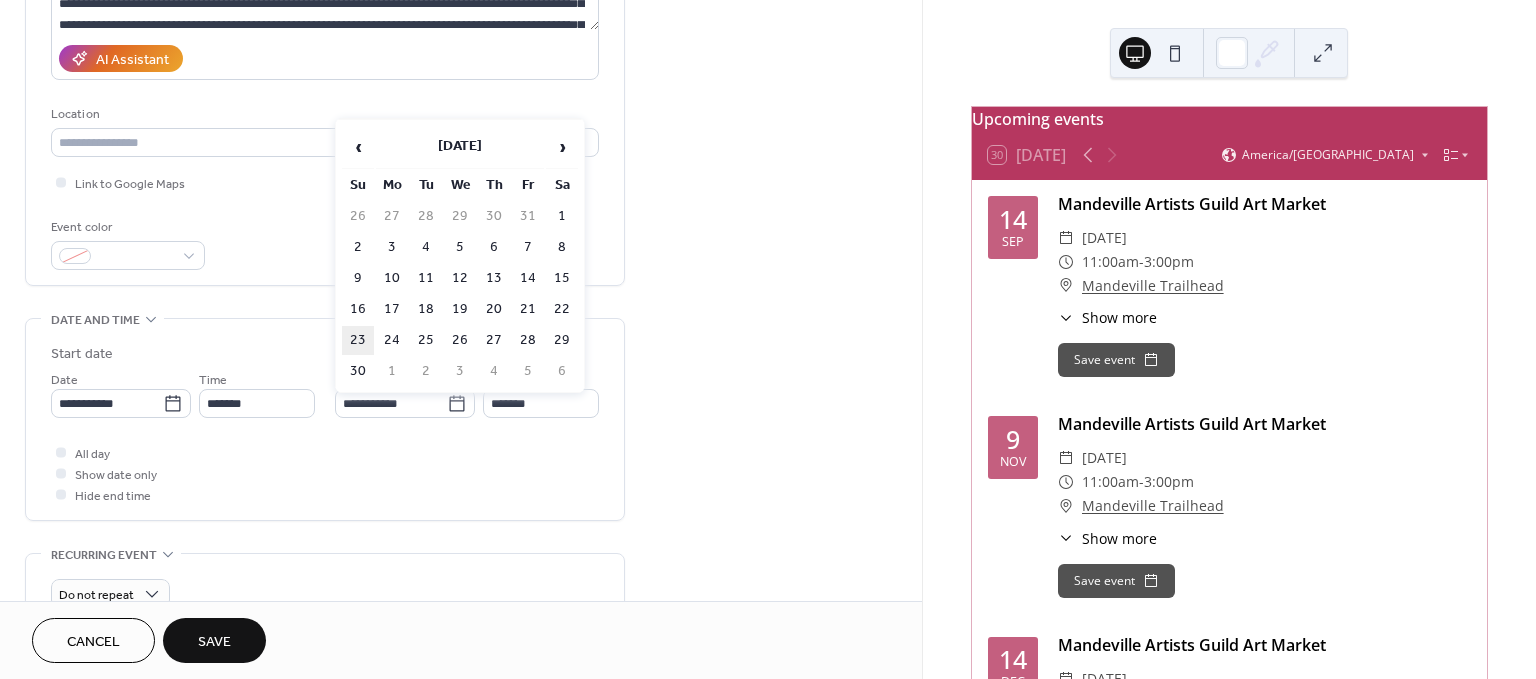 click on "23" at bounding box center (358, 340) 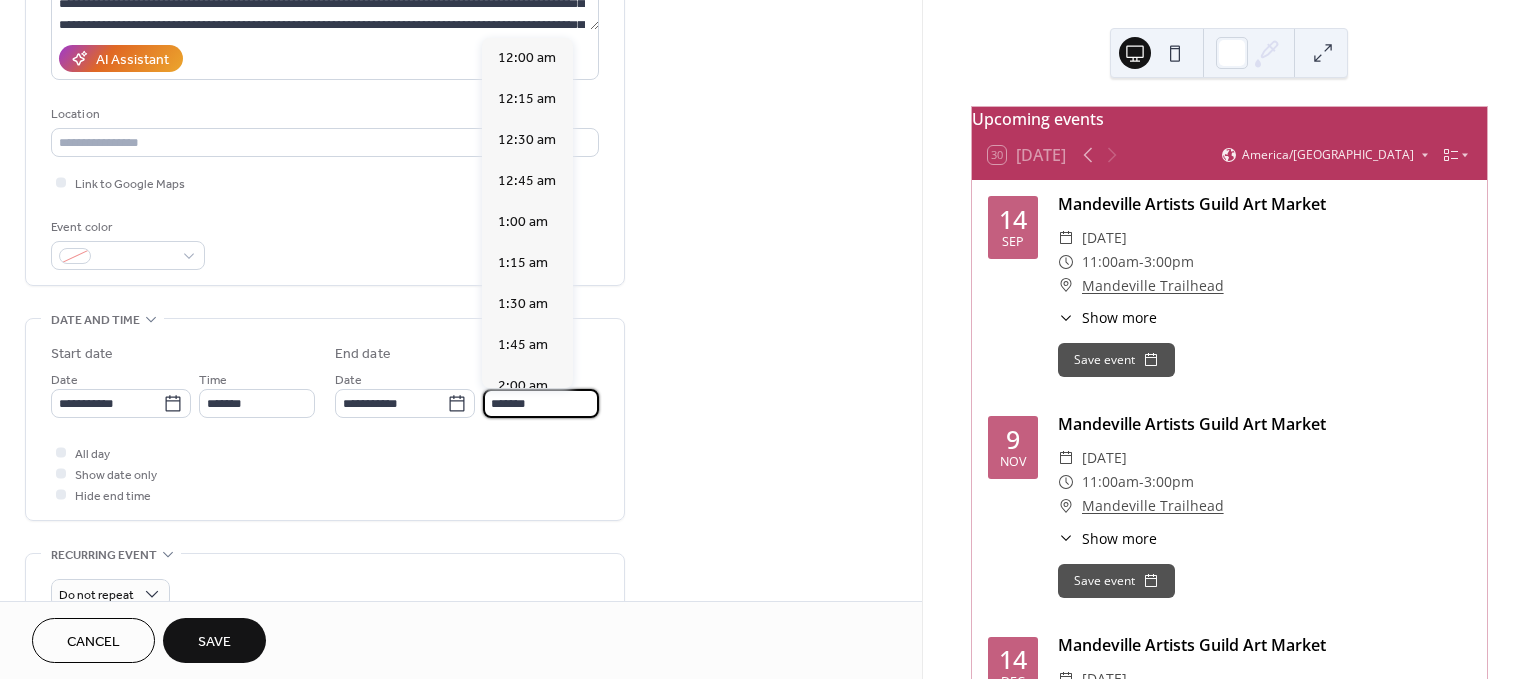 click on "*******" at bounding box center [541, 403] 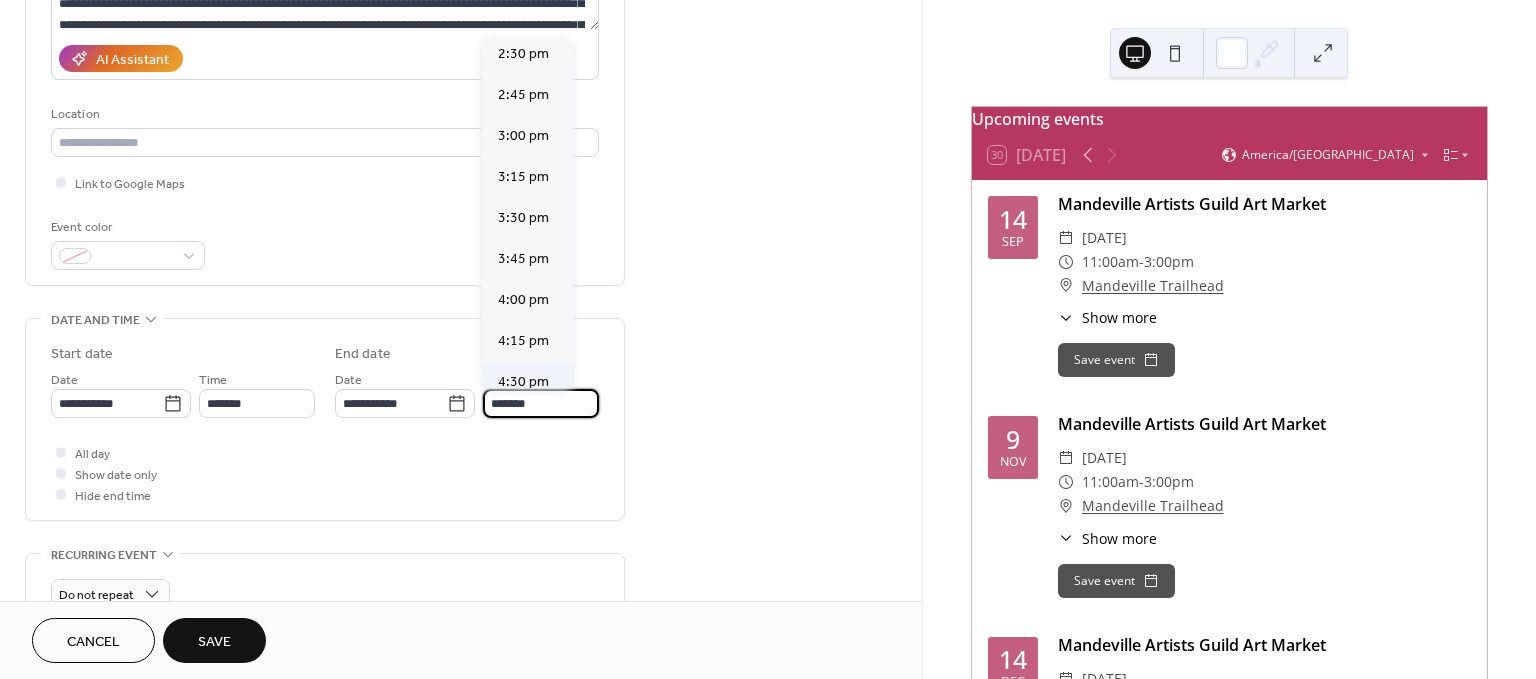scroll, scrollTop: 2493, scrollLeft: 0, axis: vertical 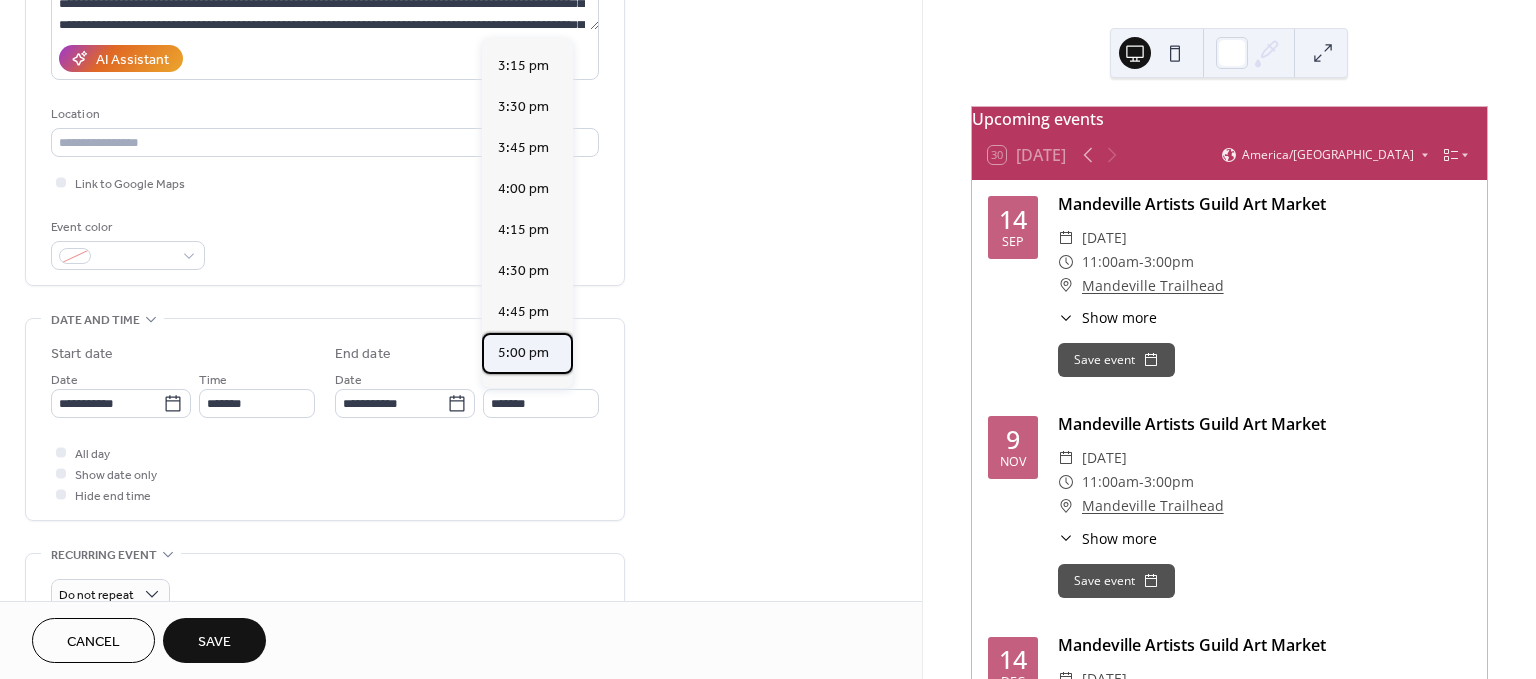 click on "5:00 pm" at bounding box center [523, 353] 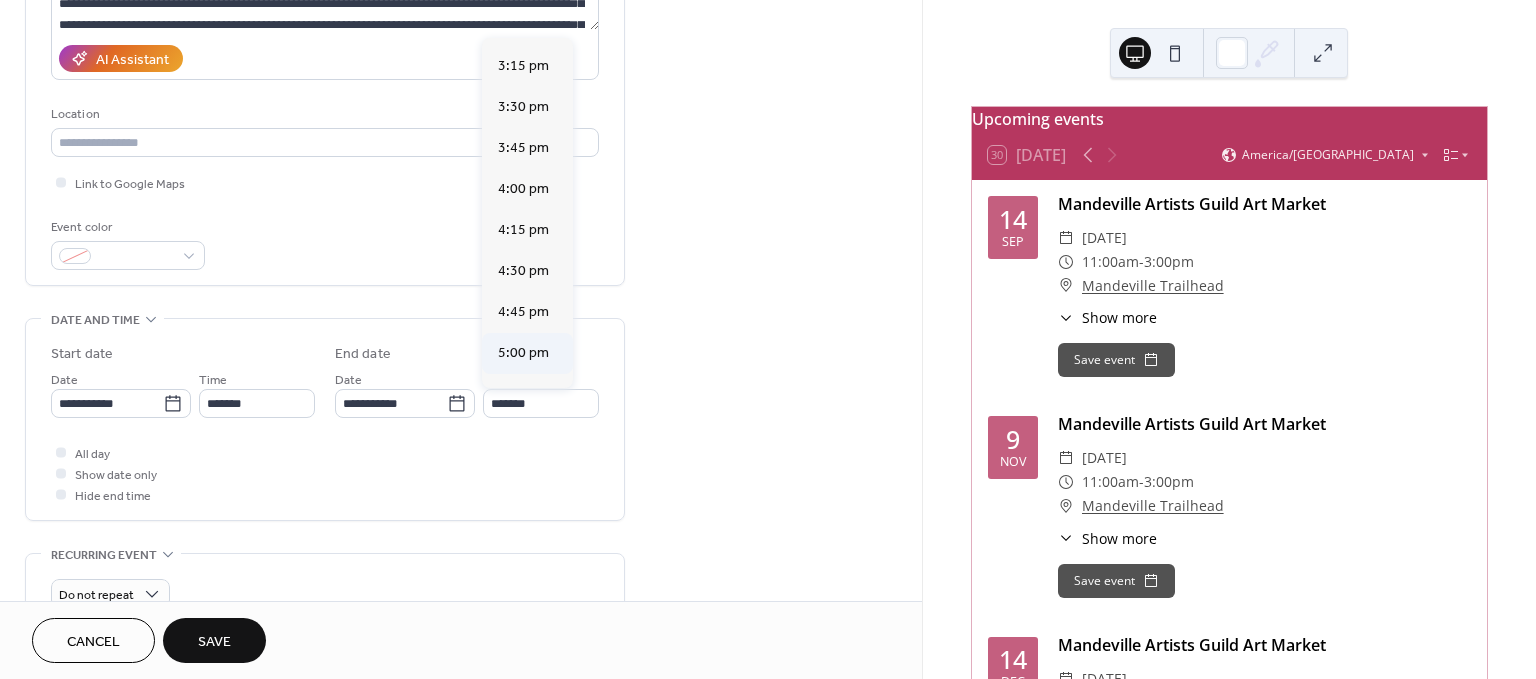 type on "*******" 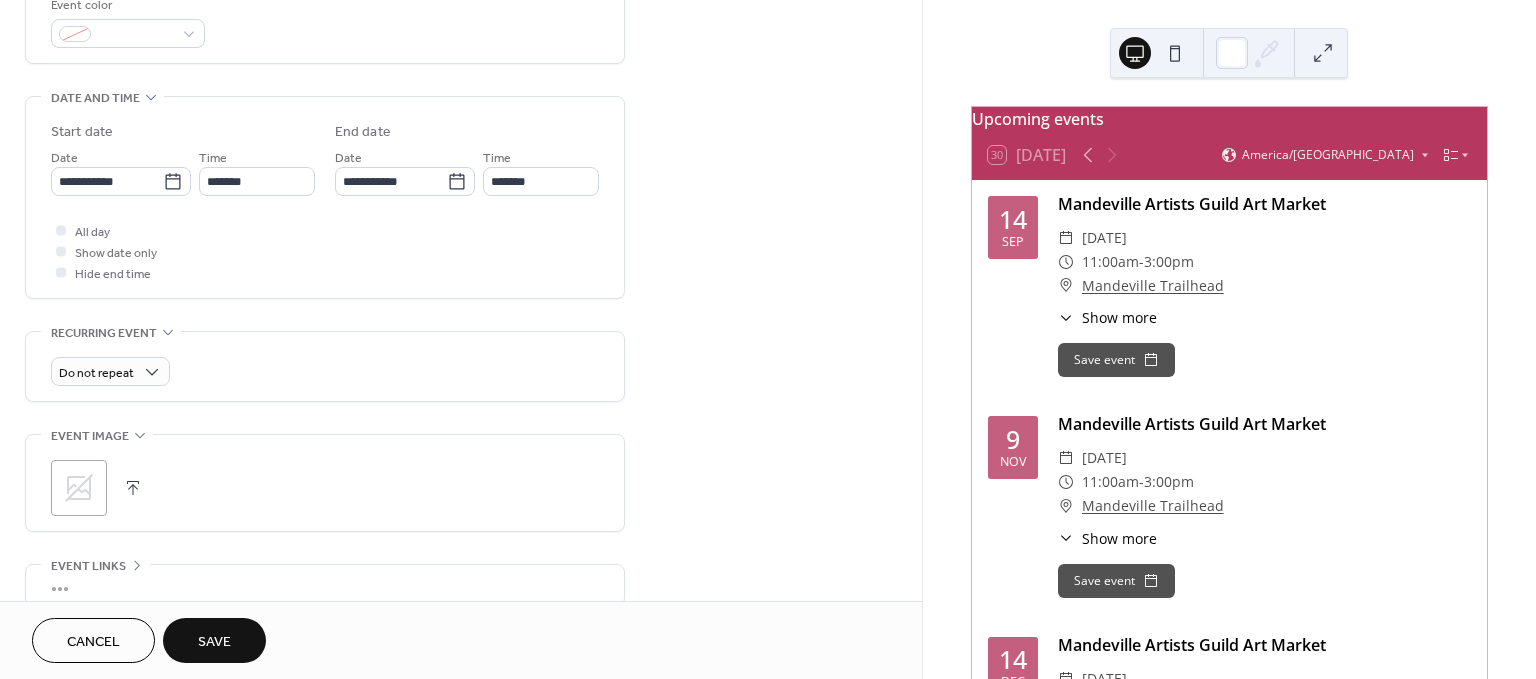 scroll, scrollTop: 666, scrollLeft: 0, axis: vertical 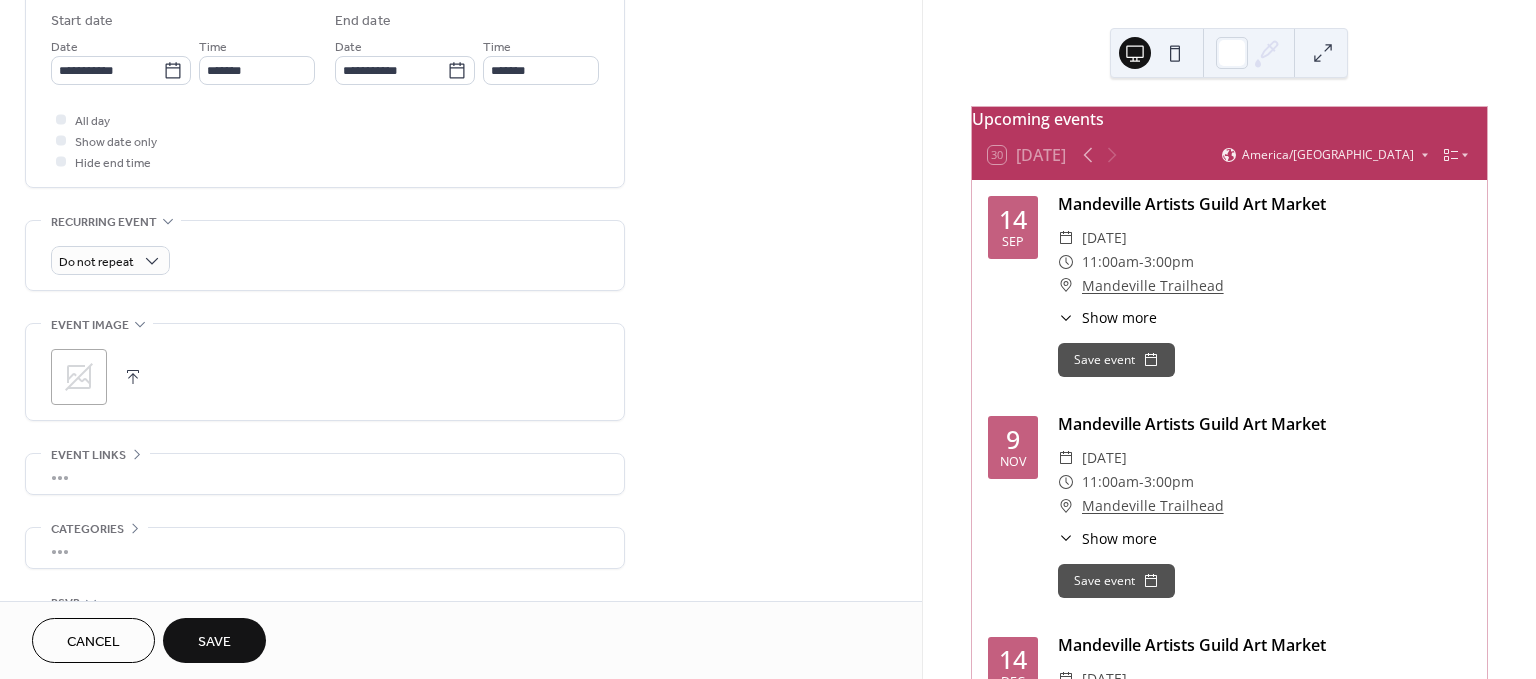 click on ";" at bounding box center [79, 377] 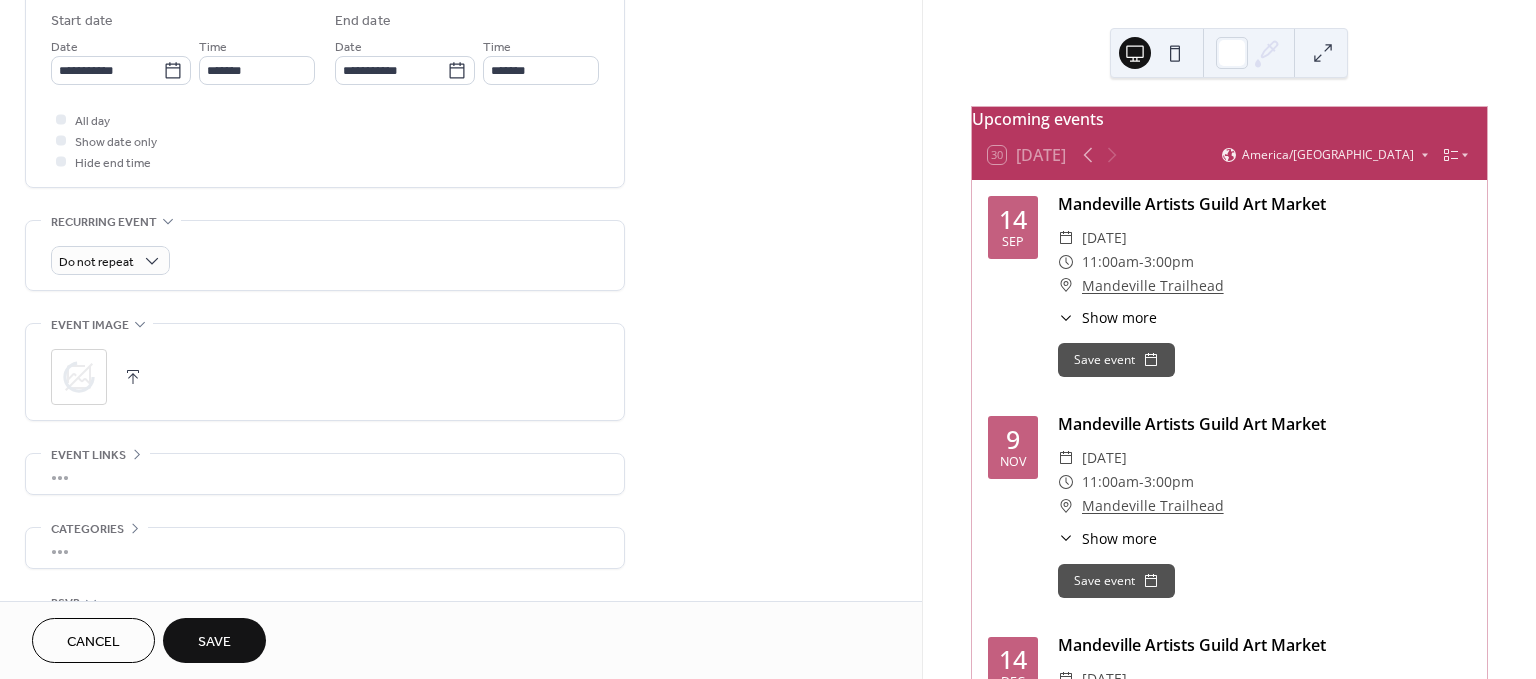 scroll, scrollTop: 777, scrollLeft: 0, axis: vertical 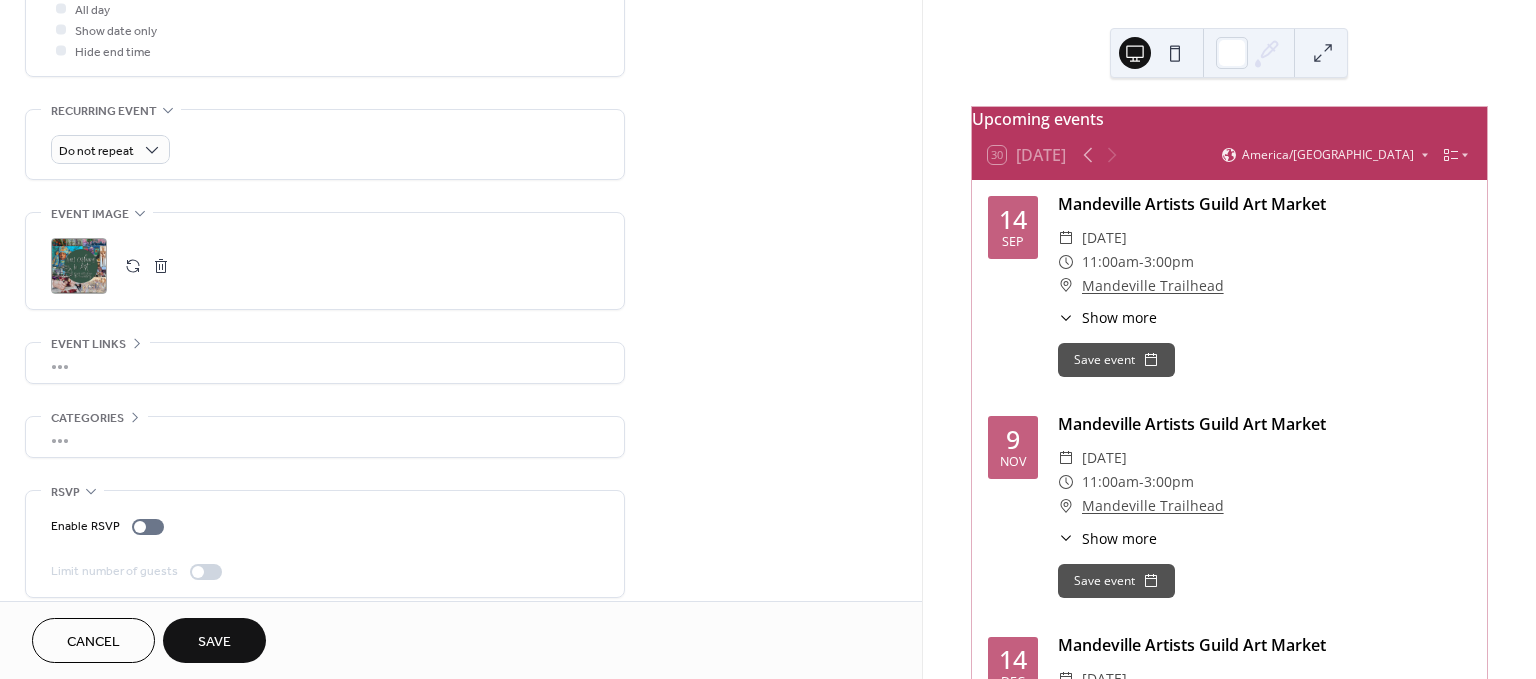 click on "•••" at bounding box center (325, 363) 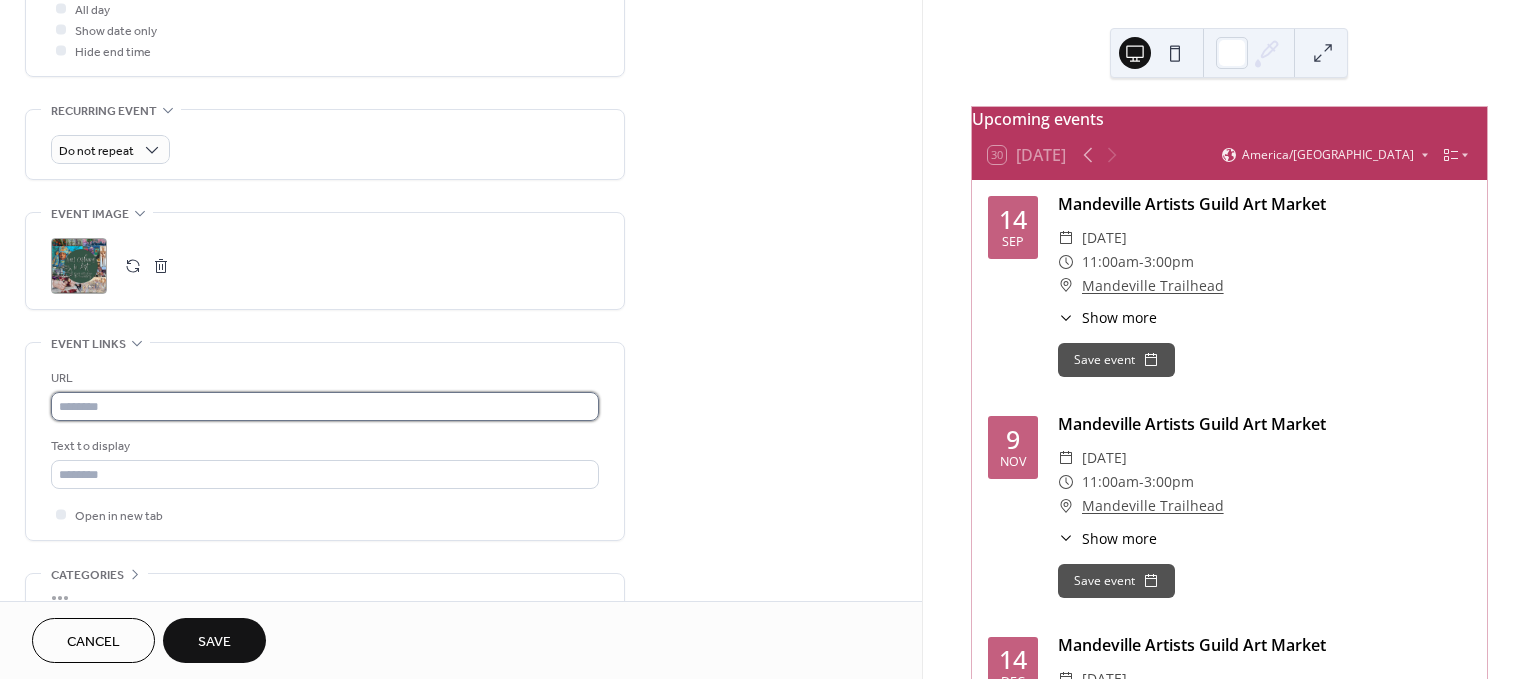 click at bounding box center [325, 406] 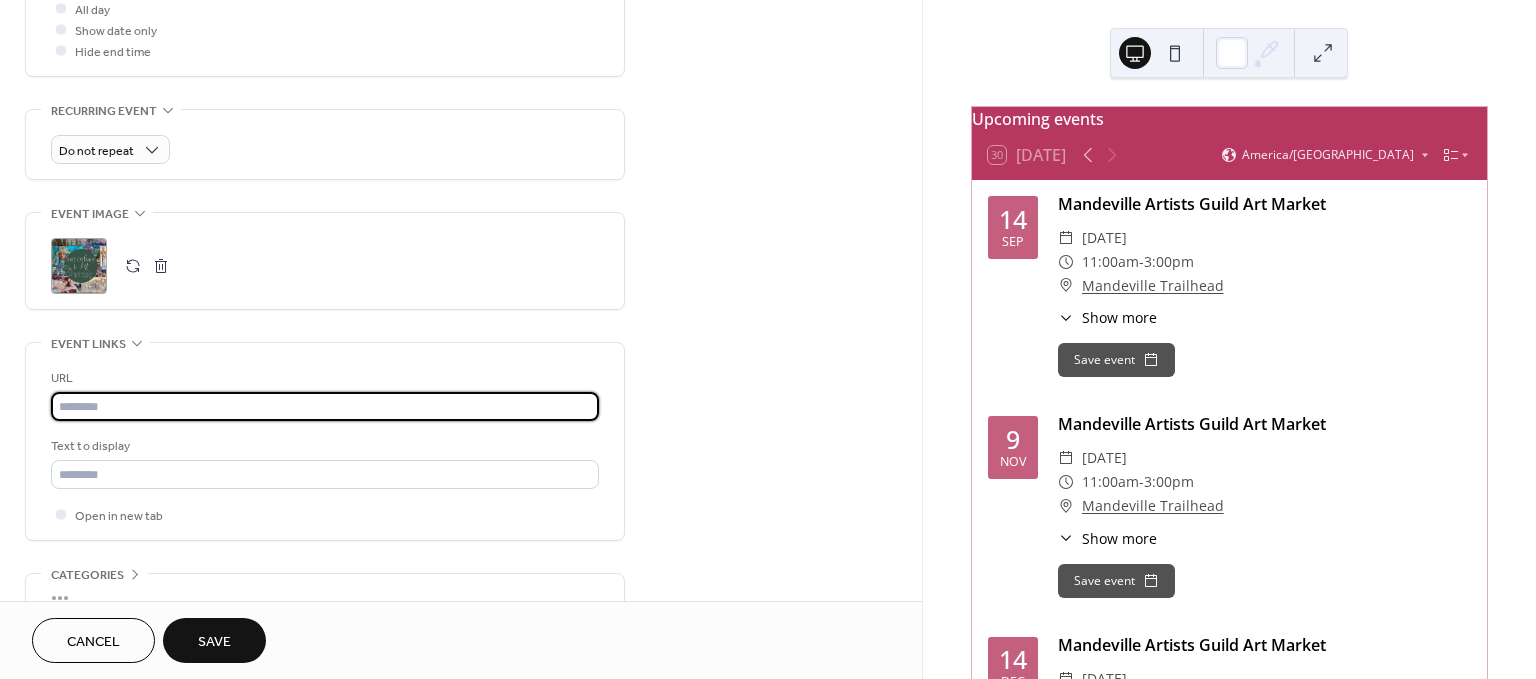 click at bounding box center (325, 406) 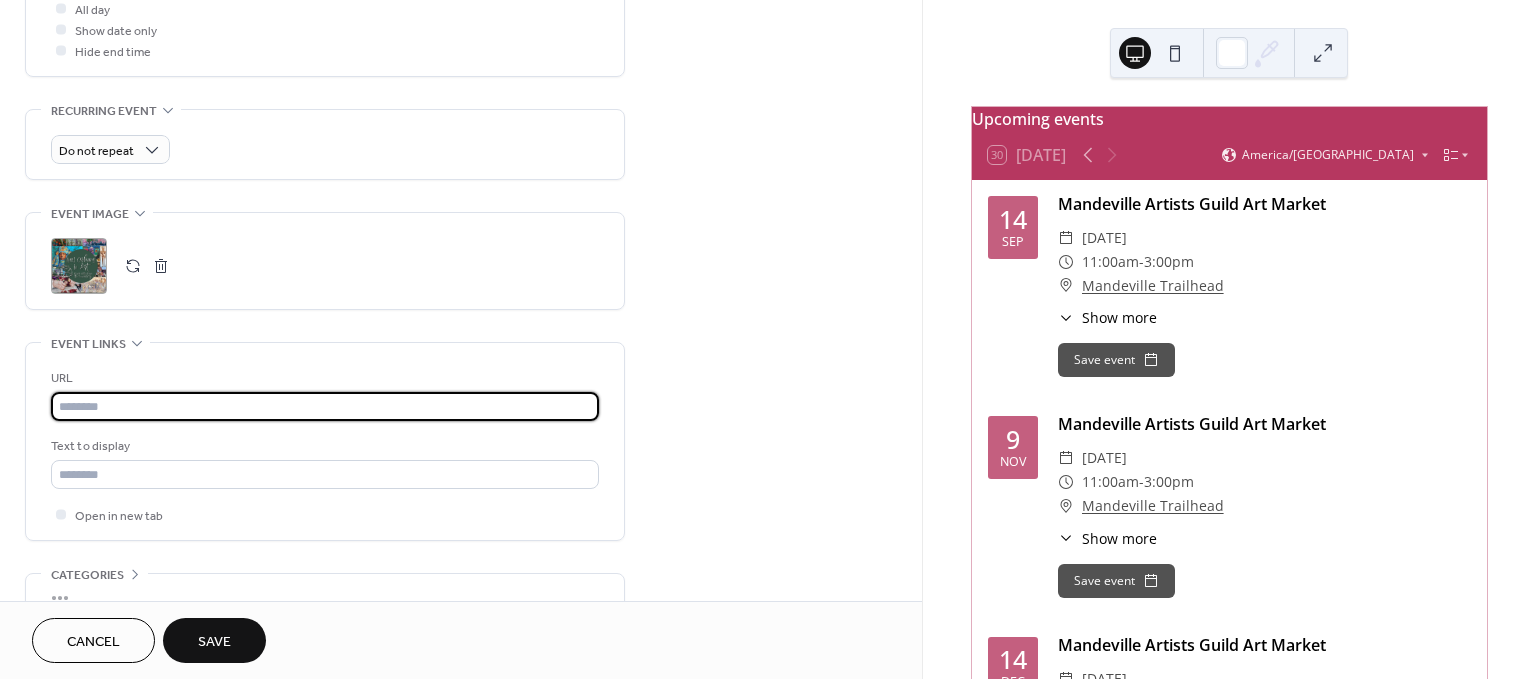 paste on "**********" 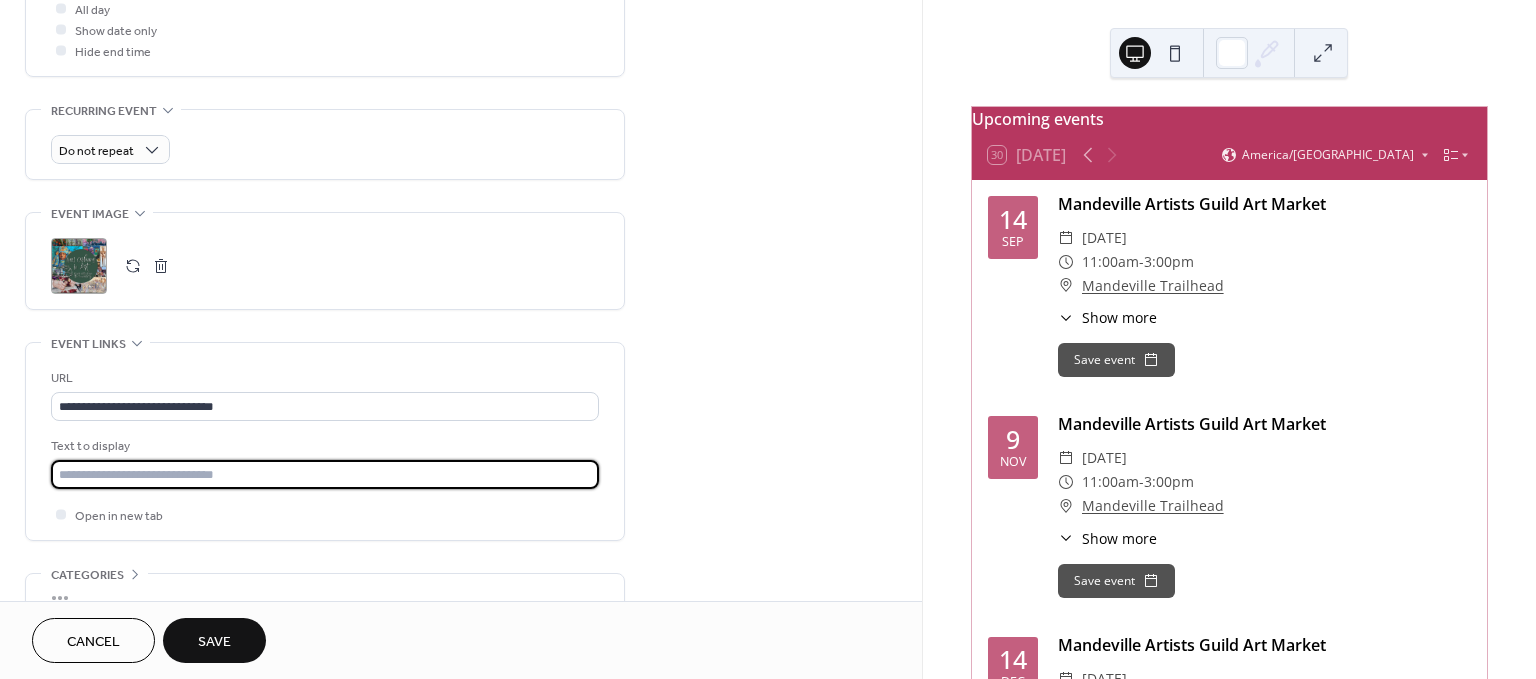 click at bounding box center [325, 474] 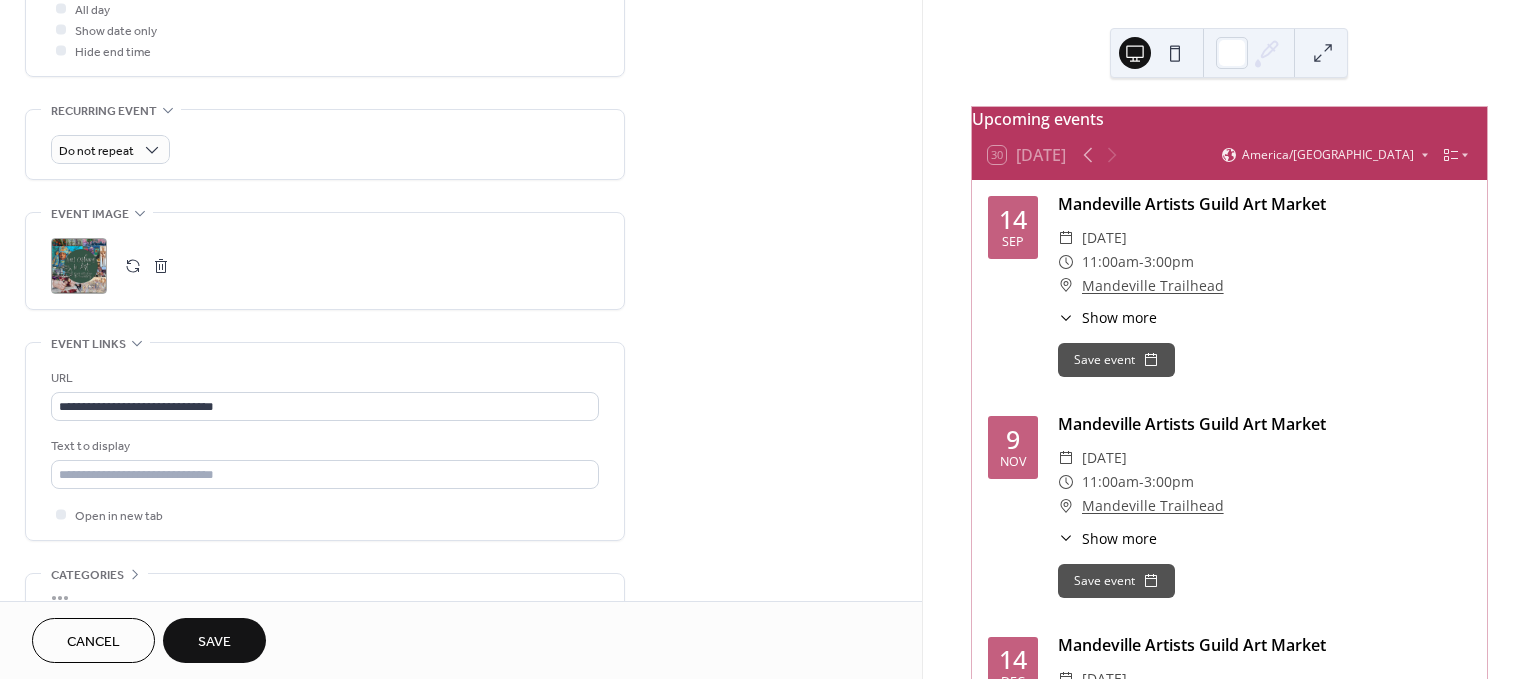 click on "**********" at bounding box center [325, 441] 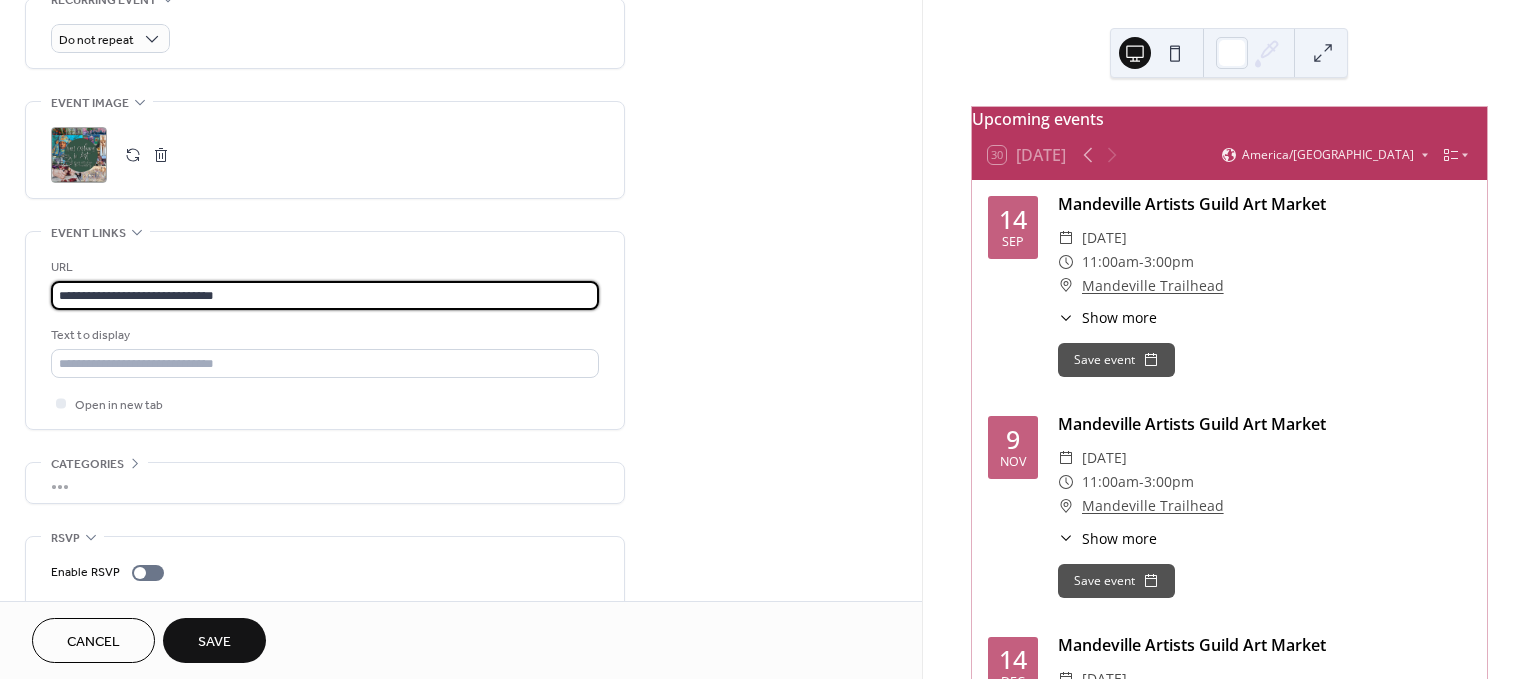 drag, startPoint x: 257, startPoint y: 292, endPoint x: -70, endPoint y: 294, distance: 327.0061 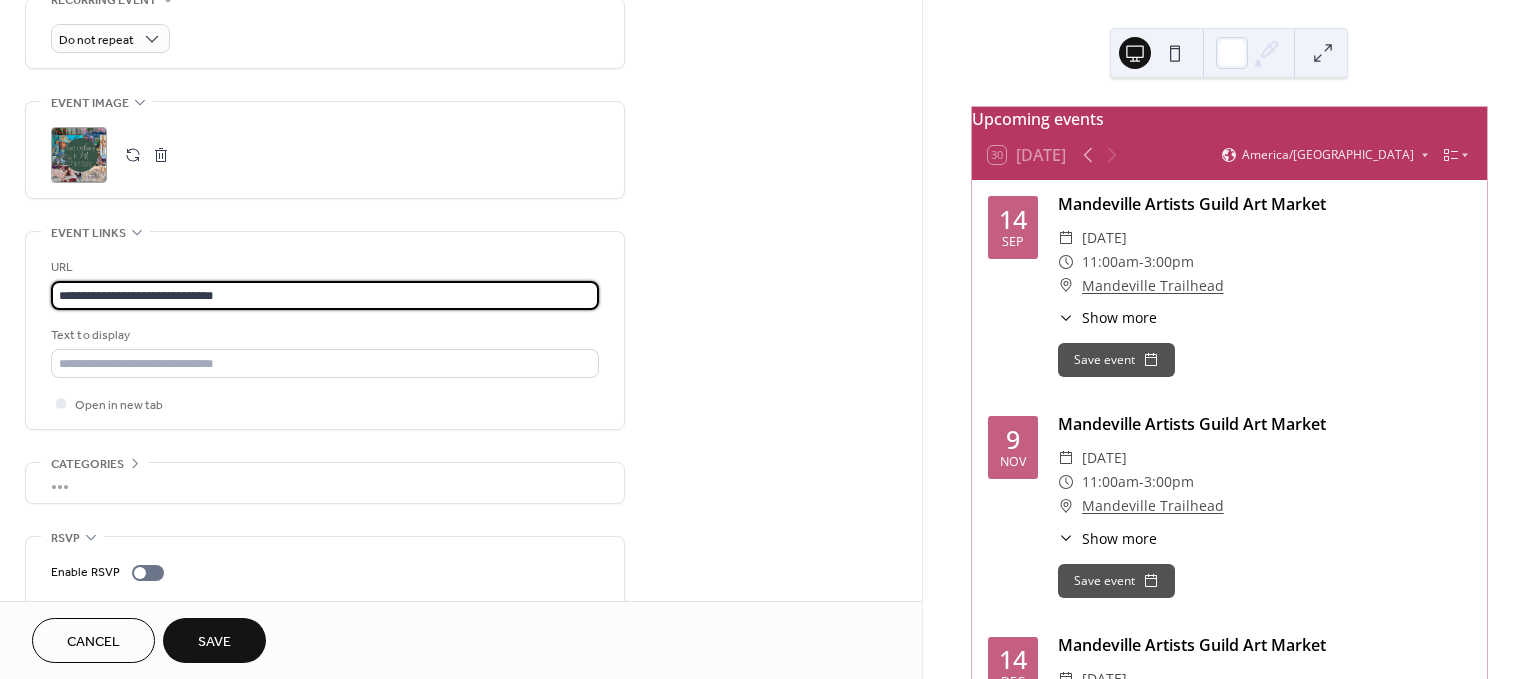 click on "**********" at bounding box center [768, 339] 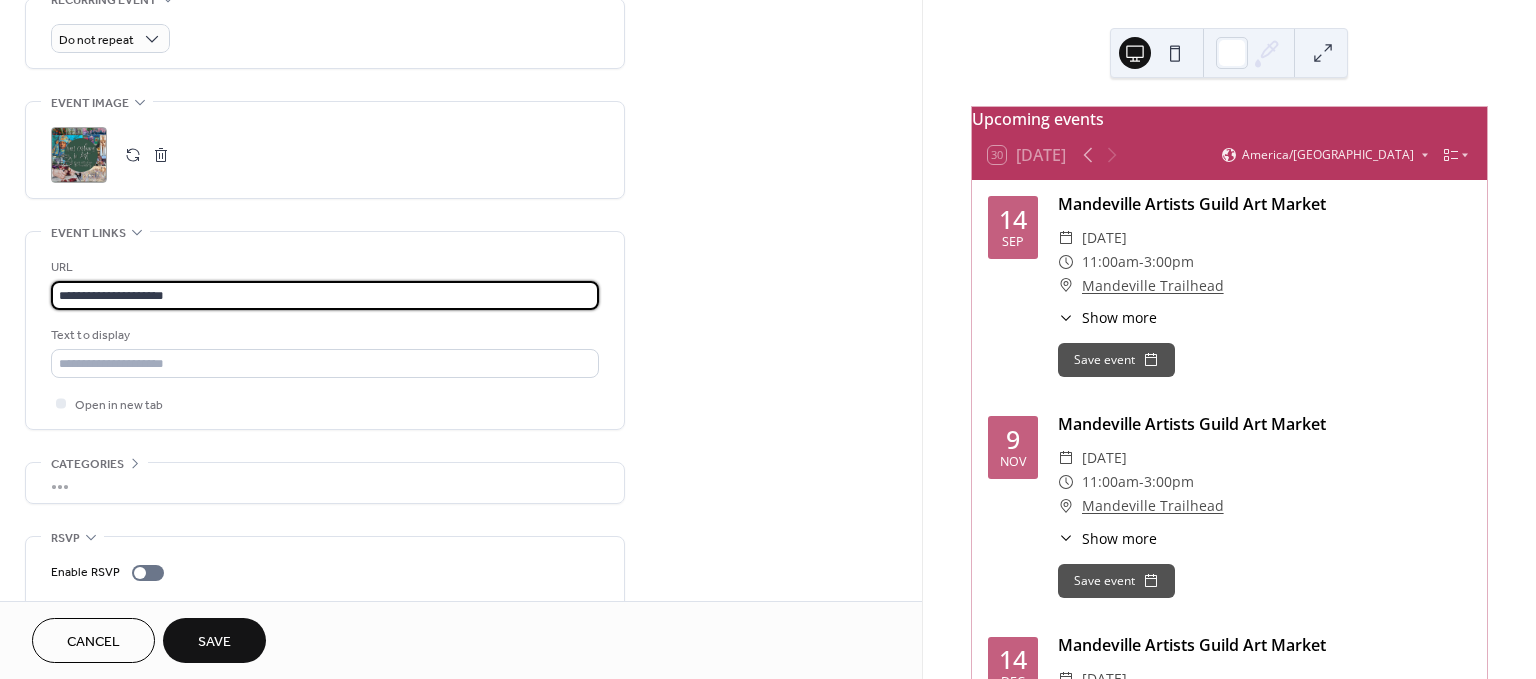 type on "**********" 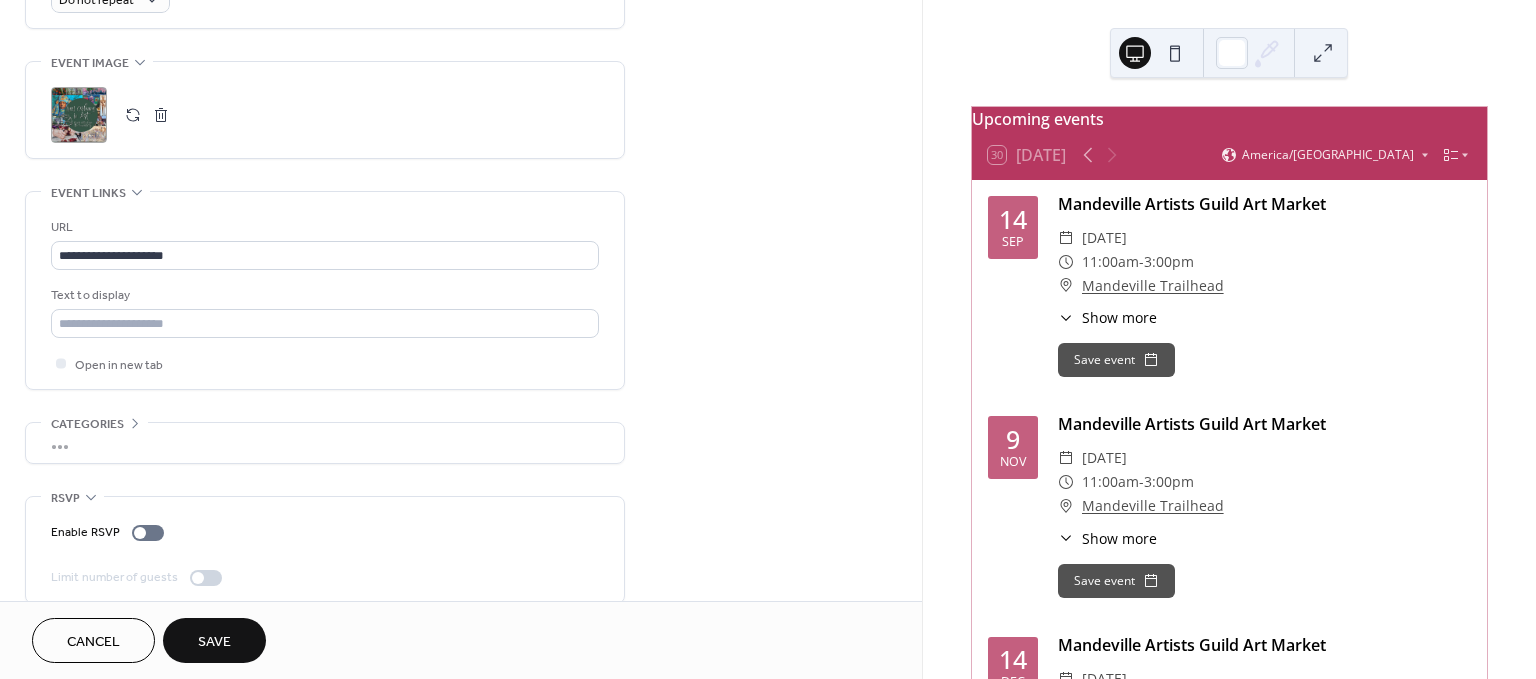 scroll, scrollTop: 949, scrollLeft: 0, axis: vertical 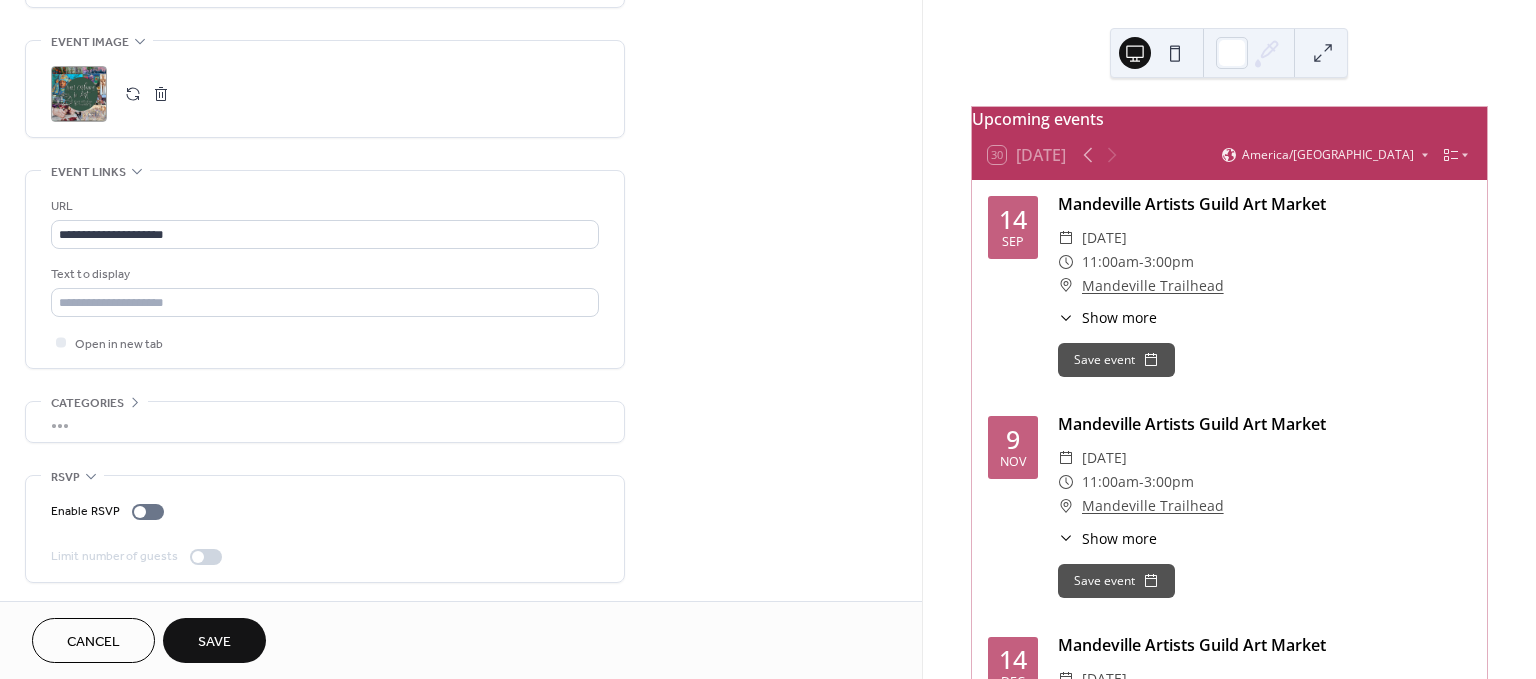 click 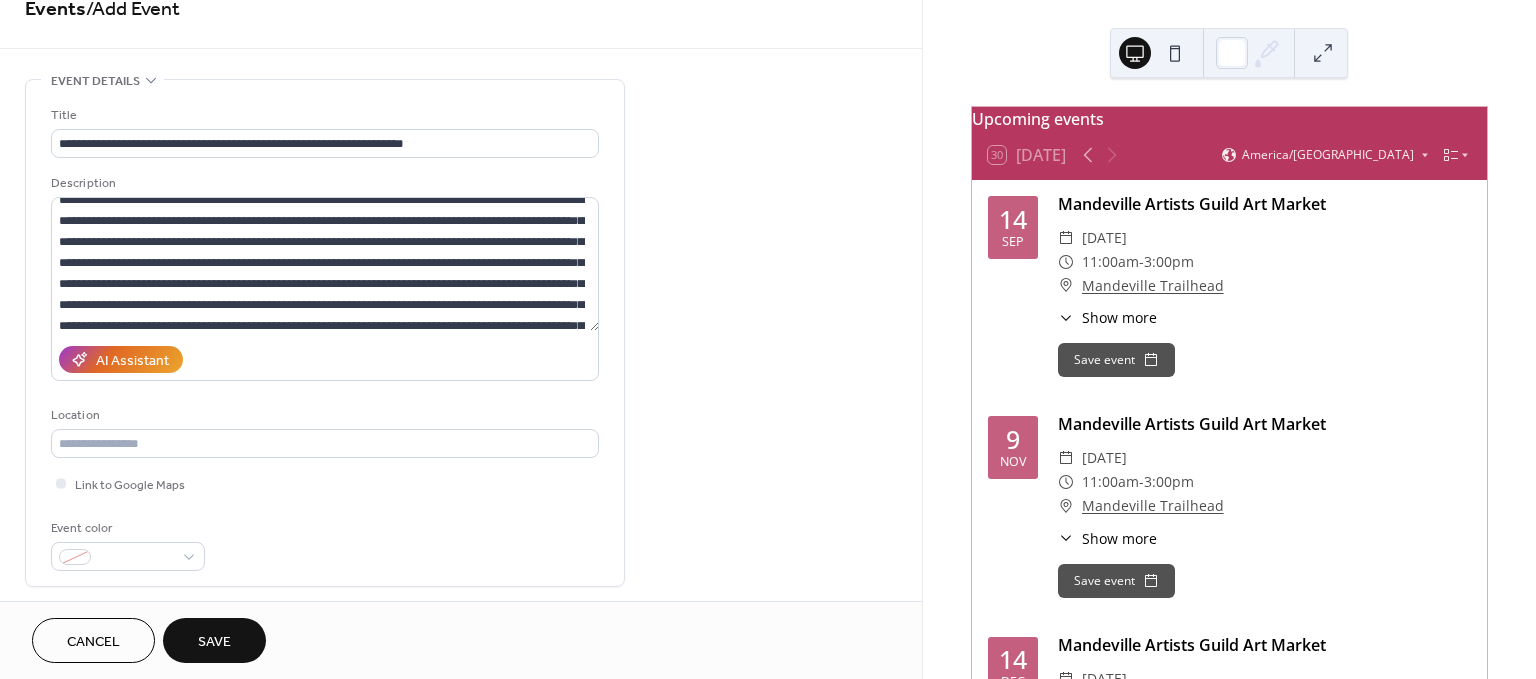 scroll, scrollTop: 0, scrollLeft: 0, axis: both 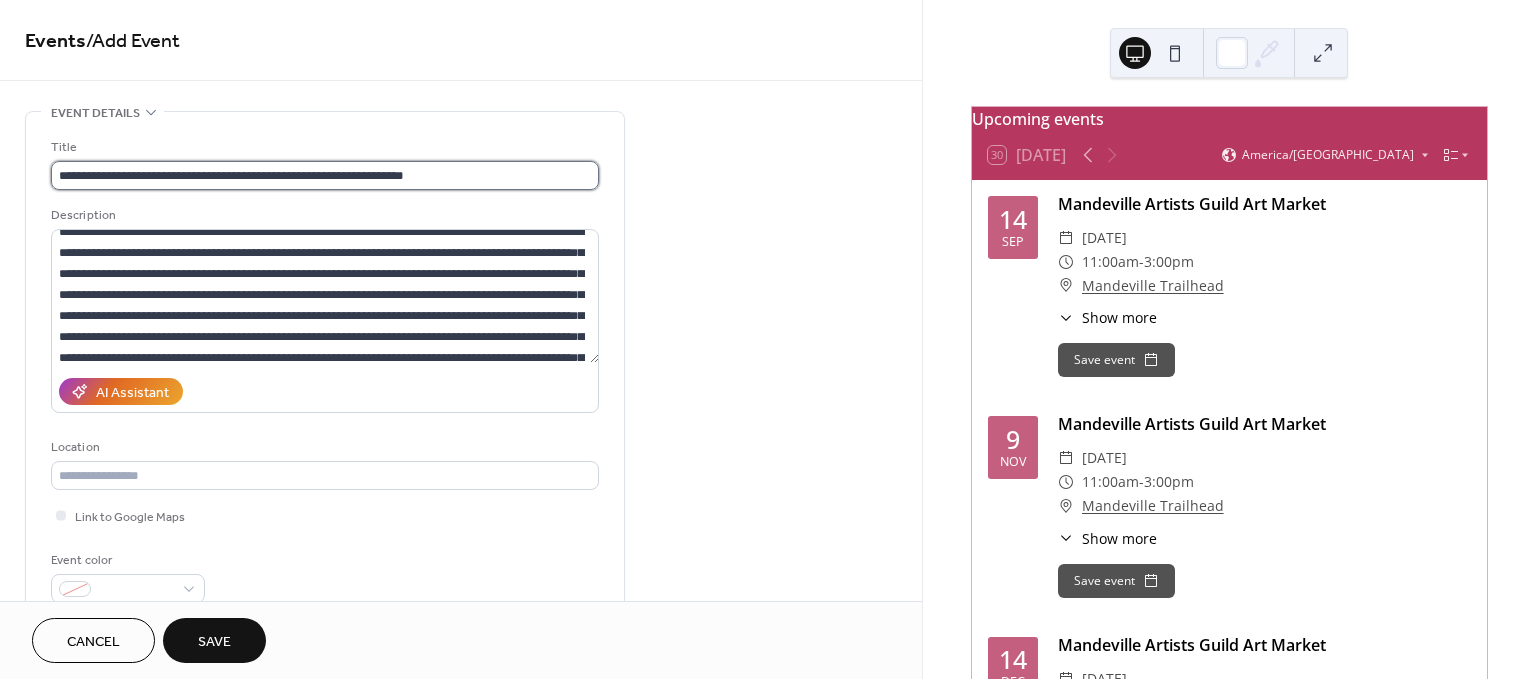click on "**********" at bounding box center [325, 175] 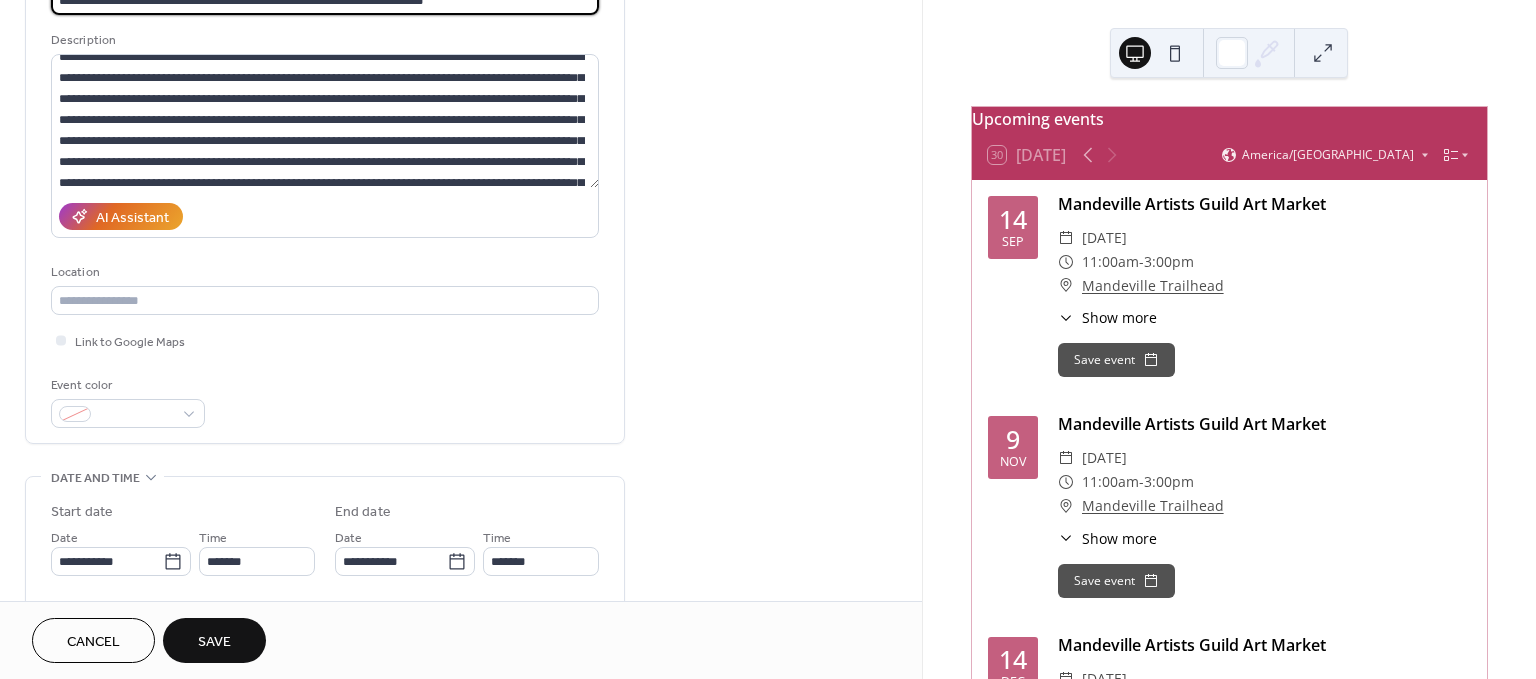 scroll, scrollTop: 222, scrollLeft: 0, axis: vertical 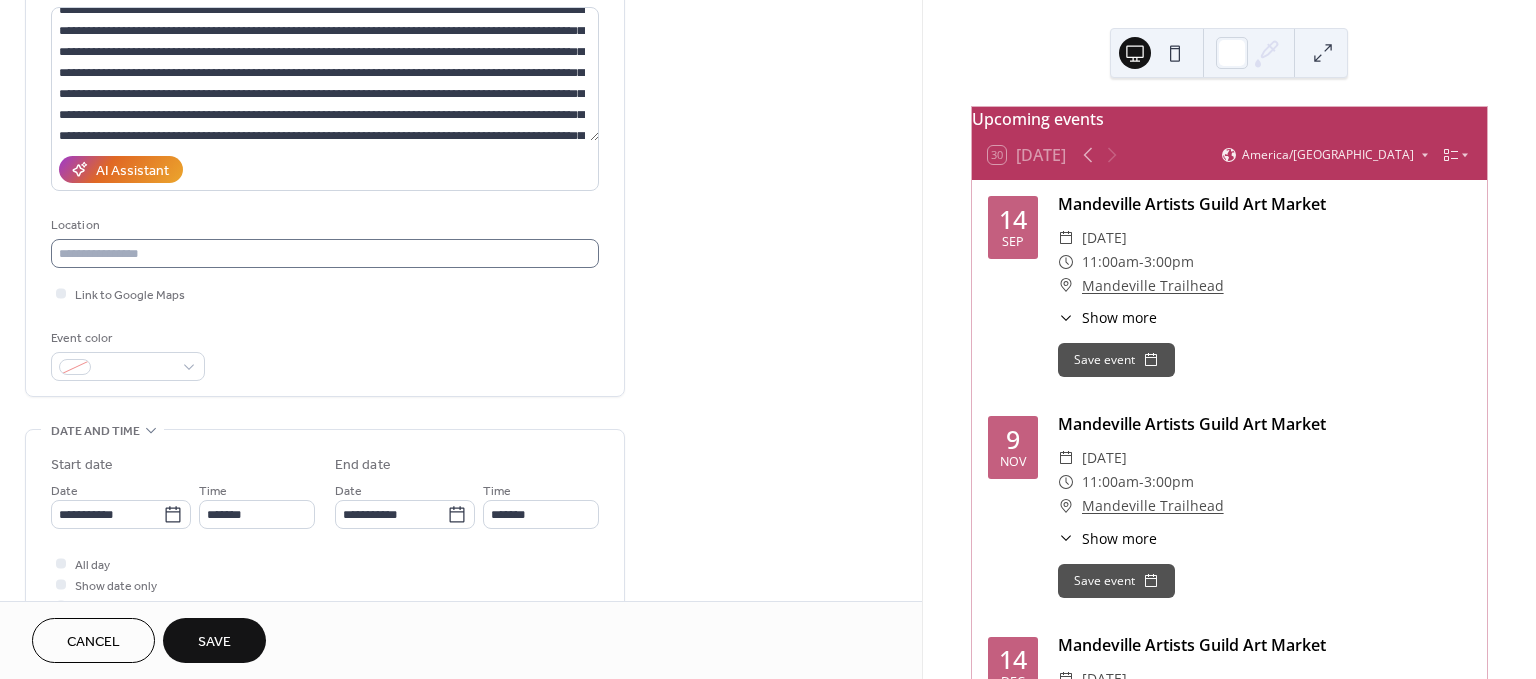 type on "**********" 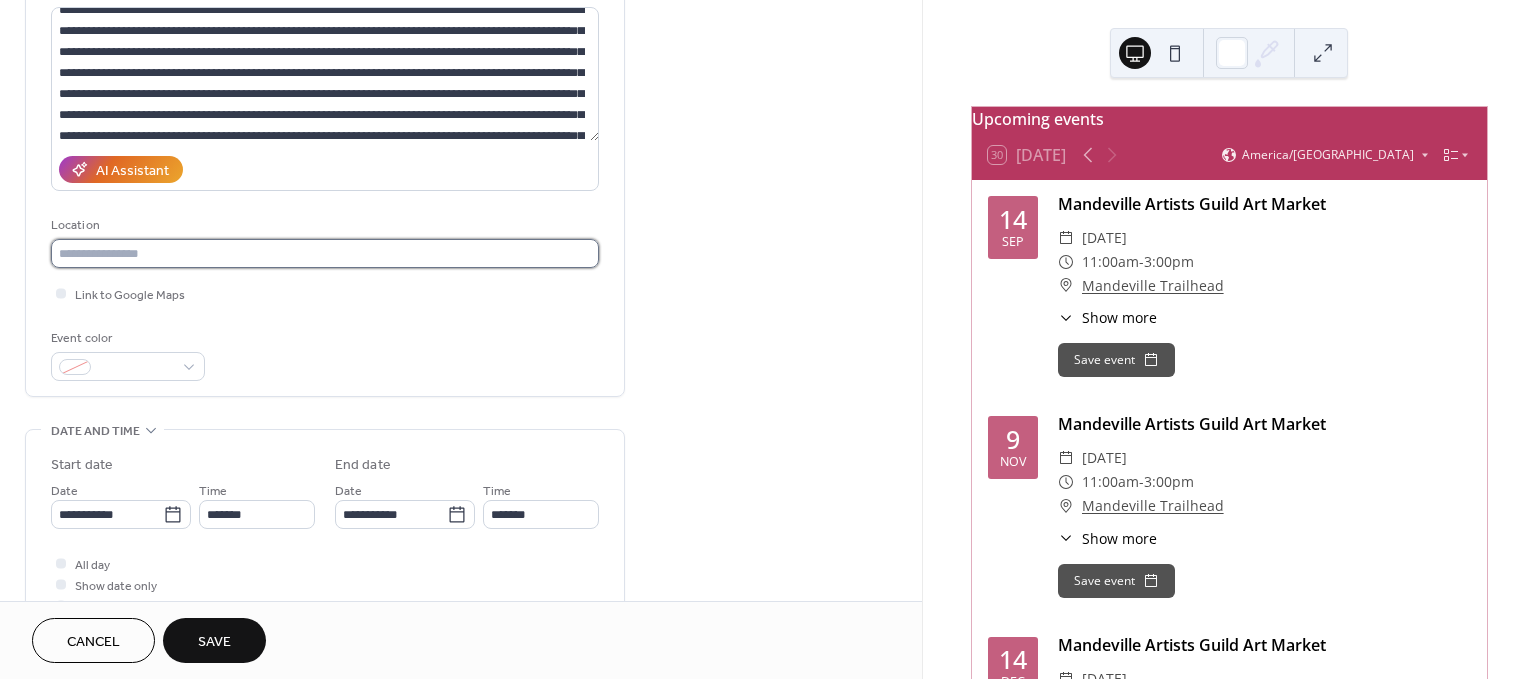 click at bounding box center [325, 253] 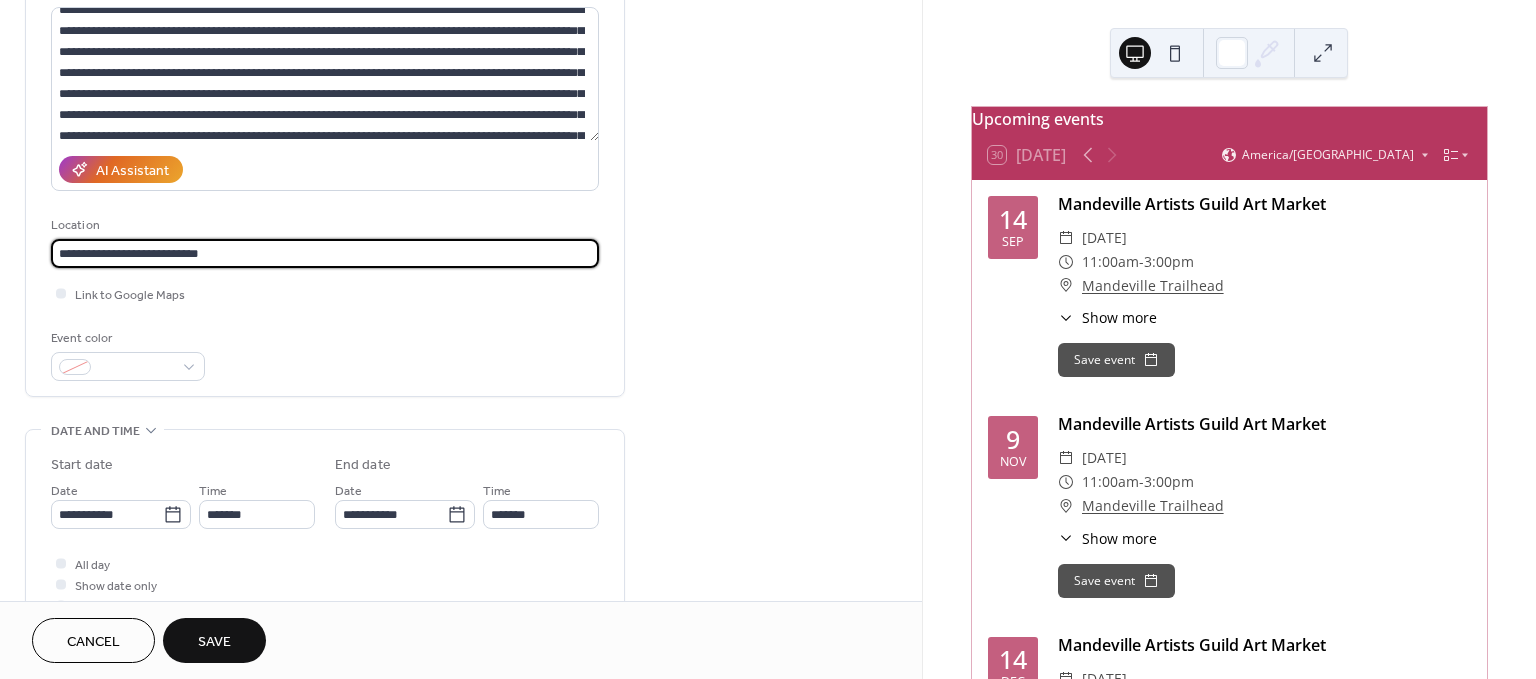 paste on "**********" 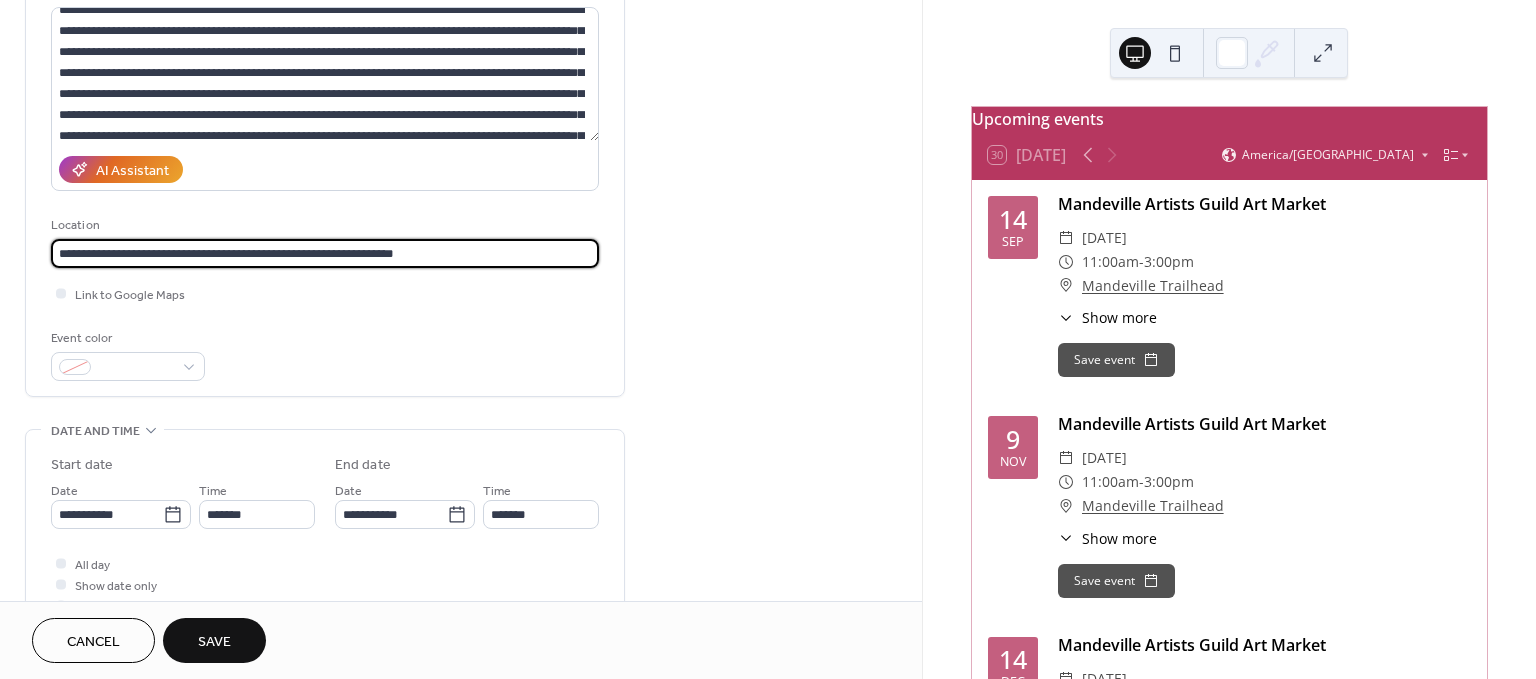 type on "**********" 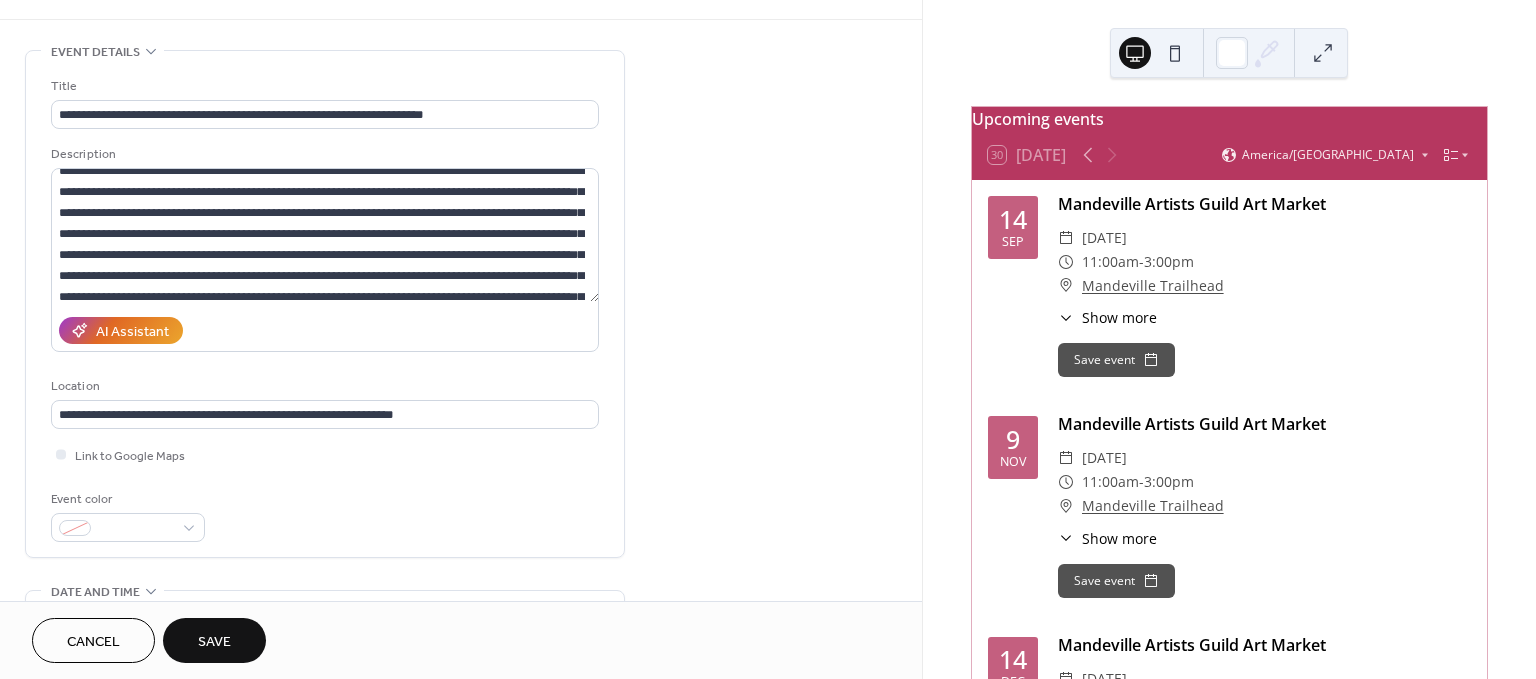 scroll, scrollTop: 0, scrollLeft: 0, axis: both 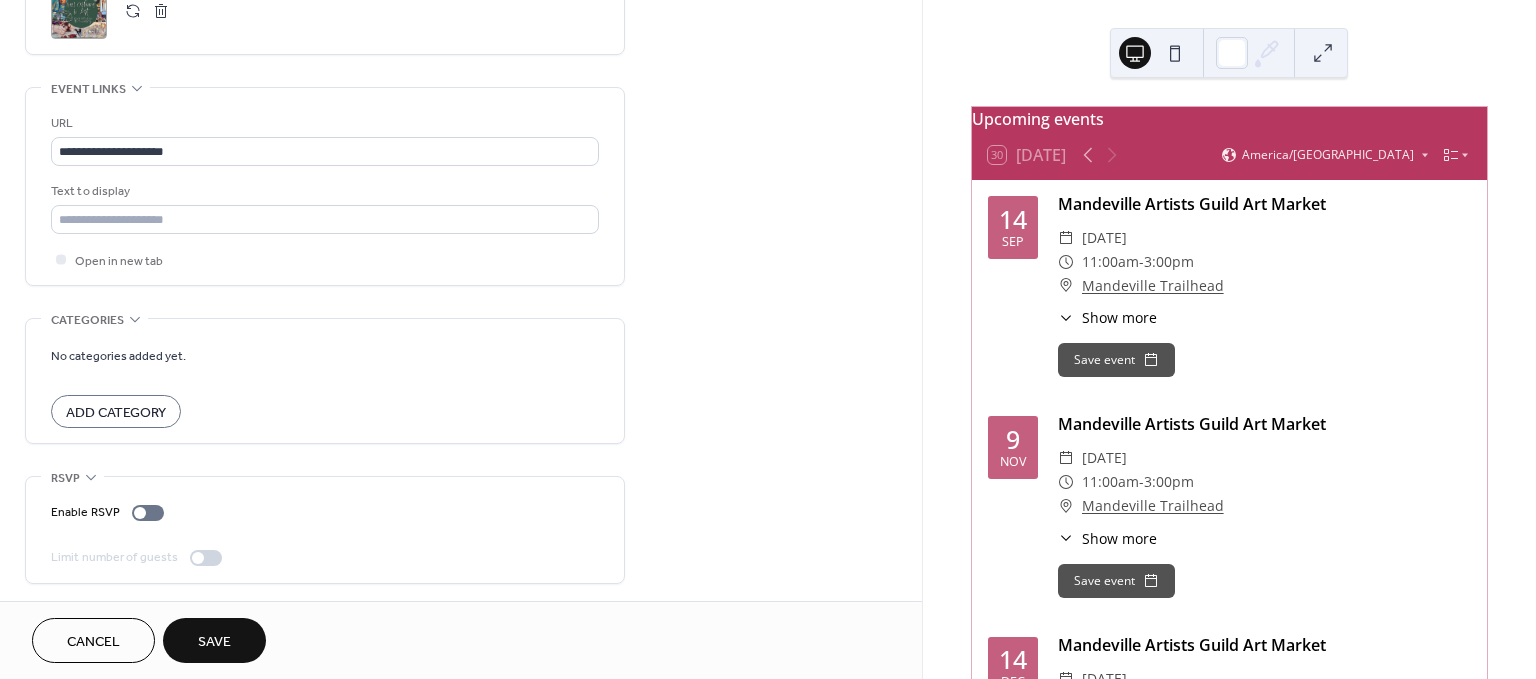 click on "Add Category" at bounding box center (116, 413) 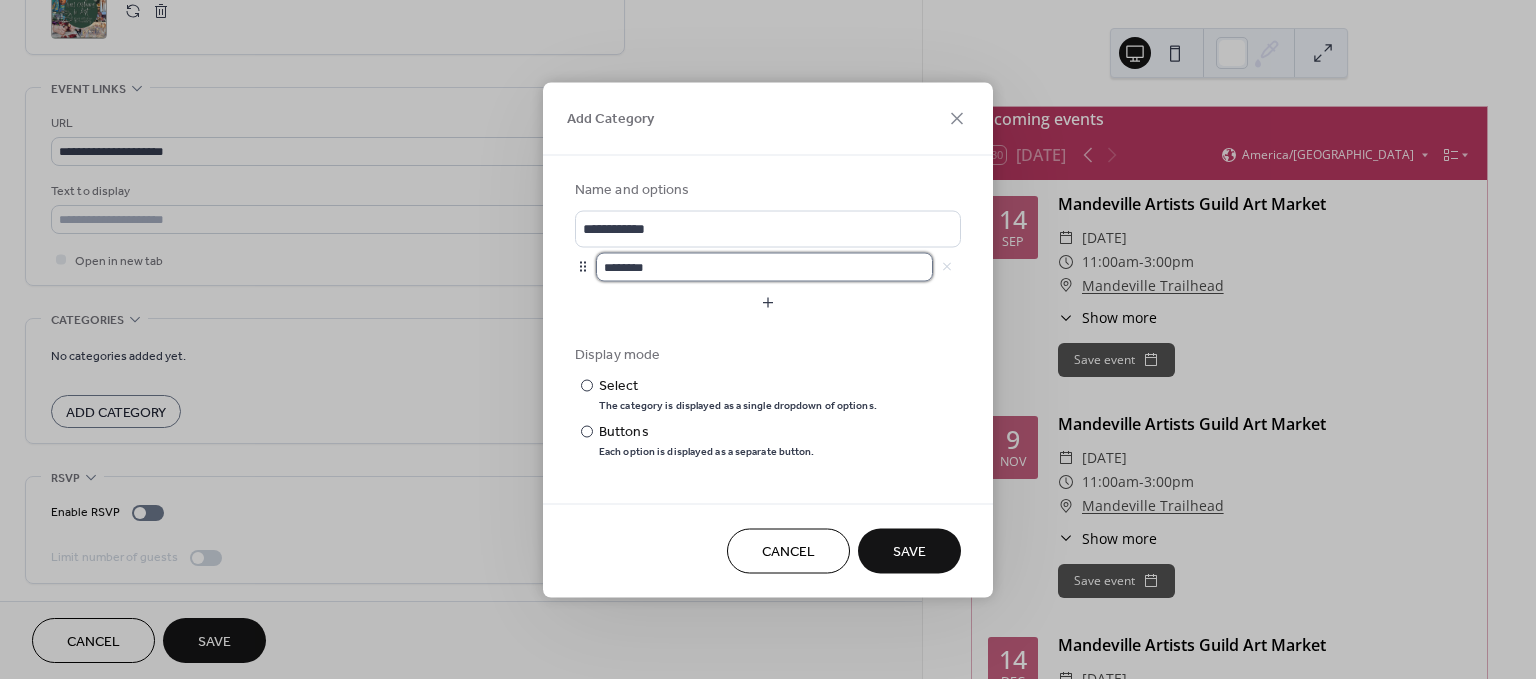 click on "********" at bounding box center [764, 266] 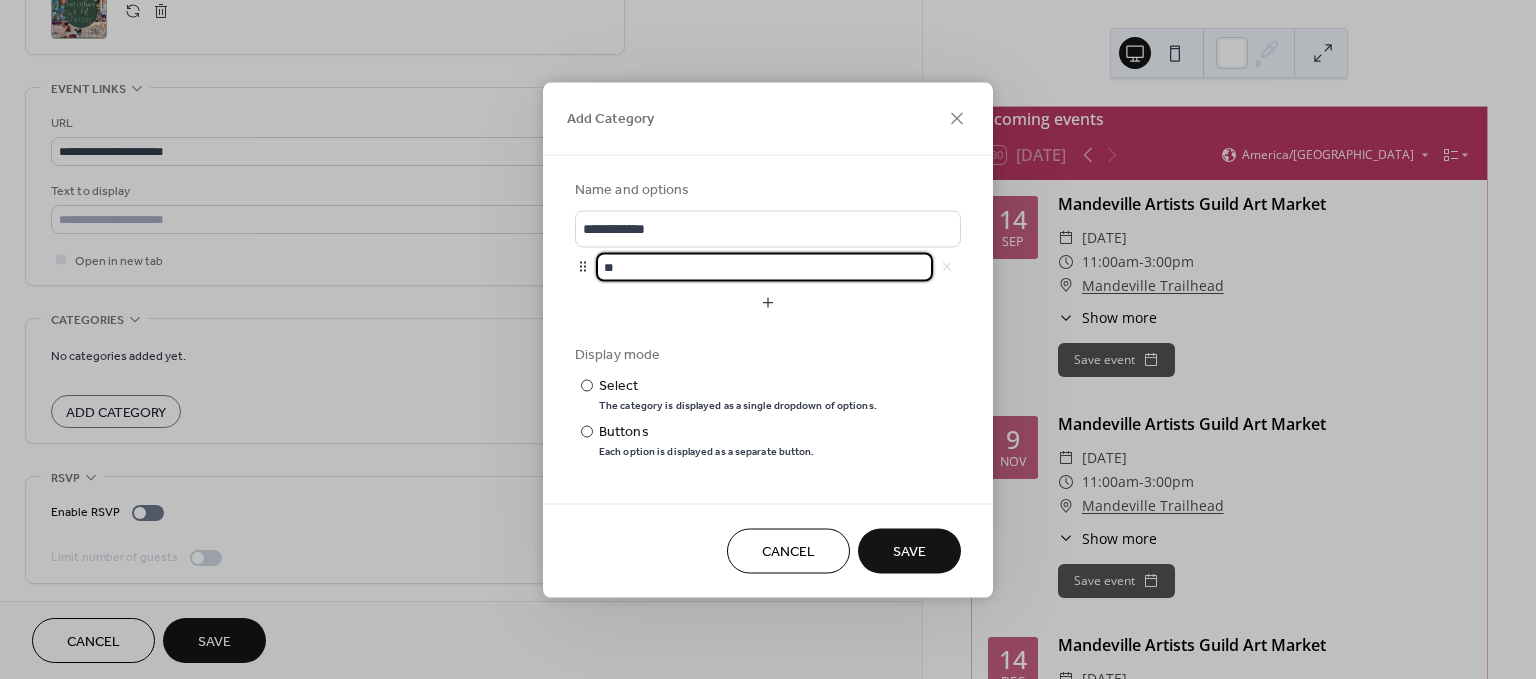 type on "*" 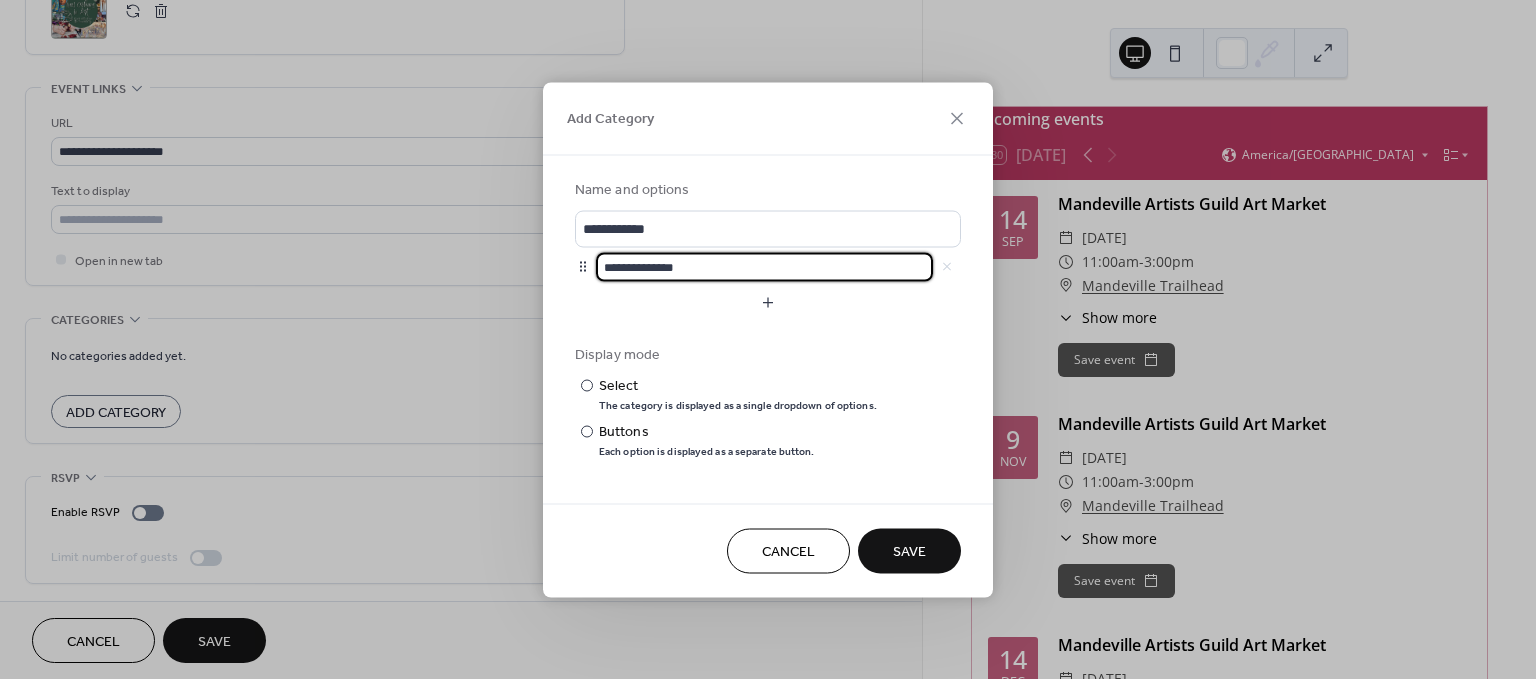 type on "**********" 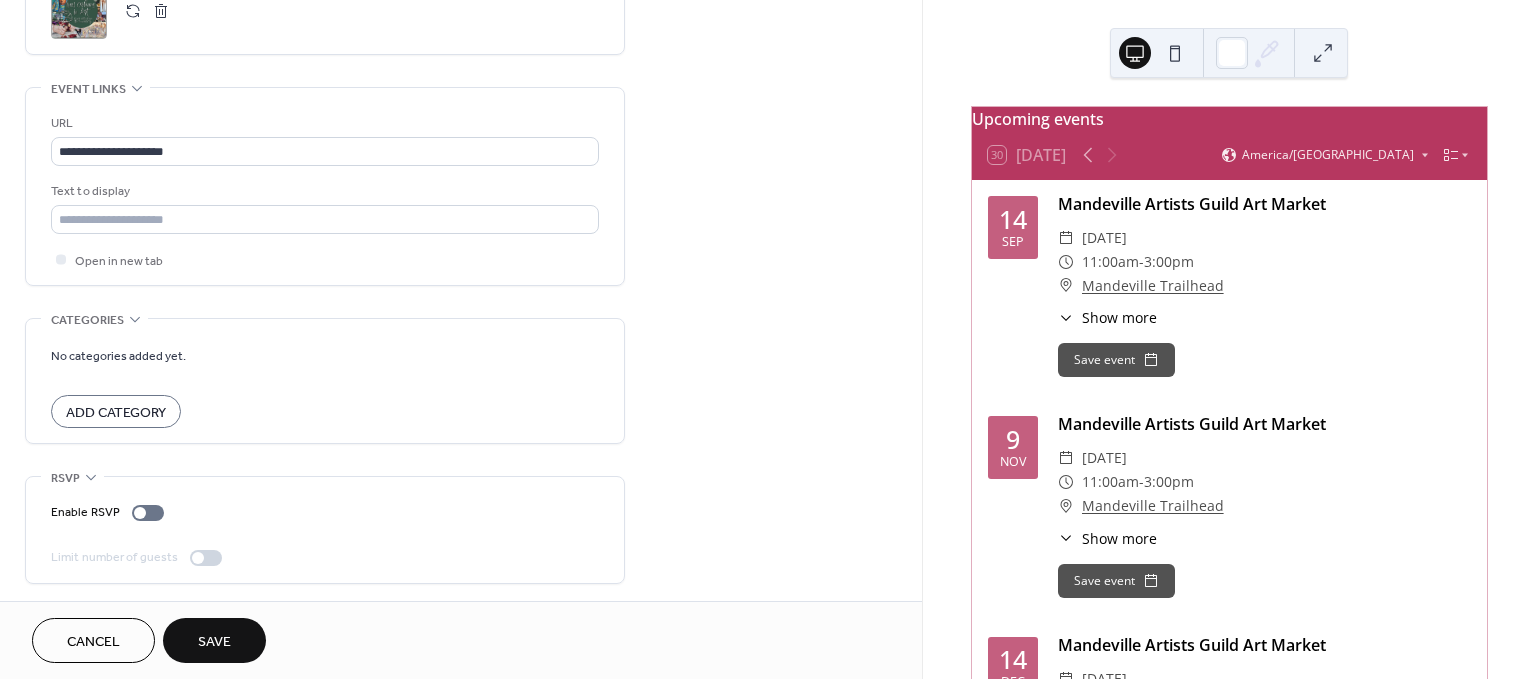 click on "Save" at bounding box center [214, 642] 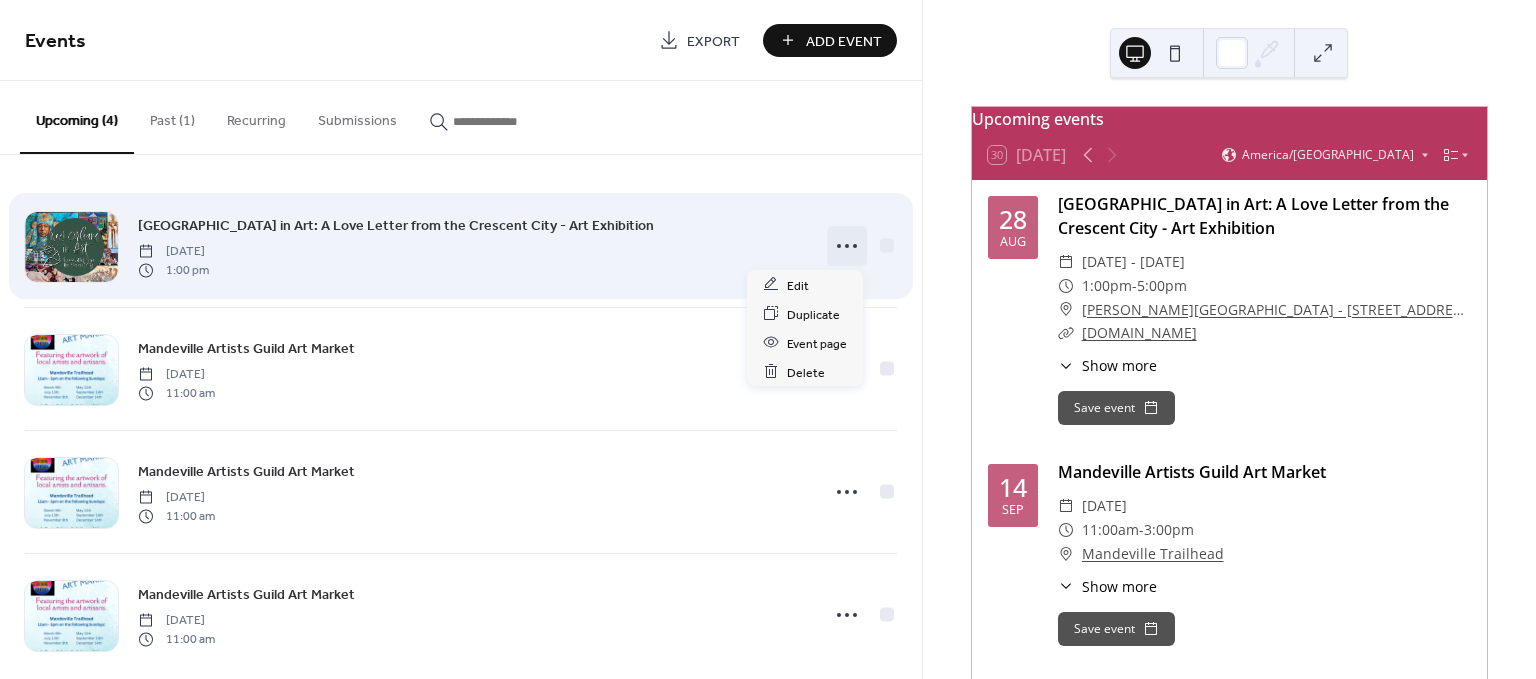 click 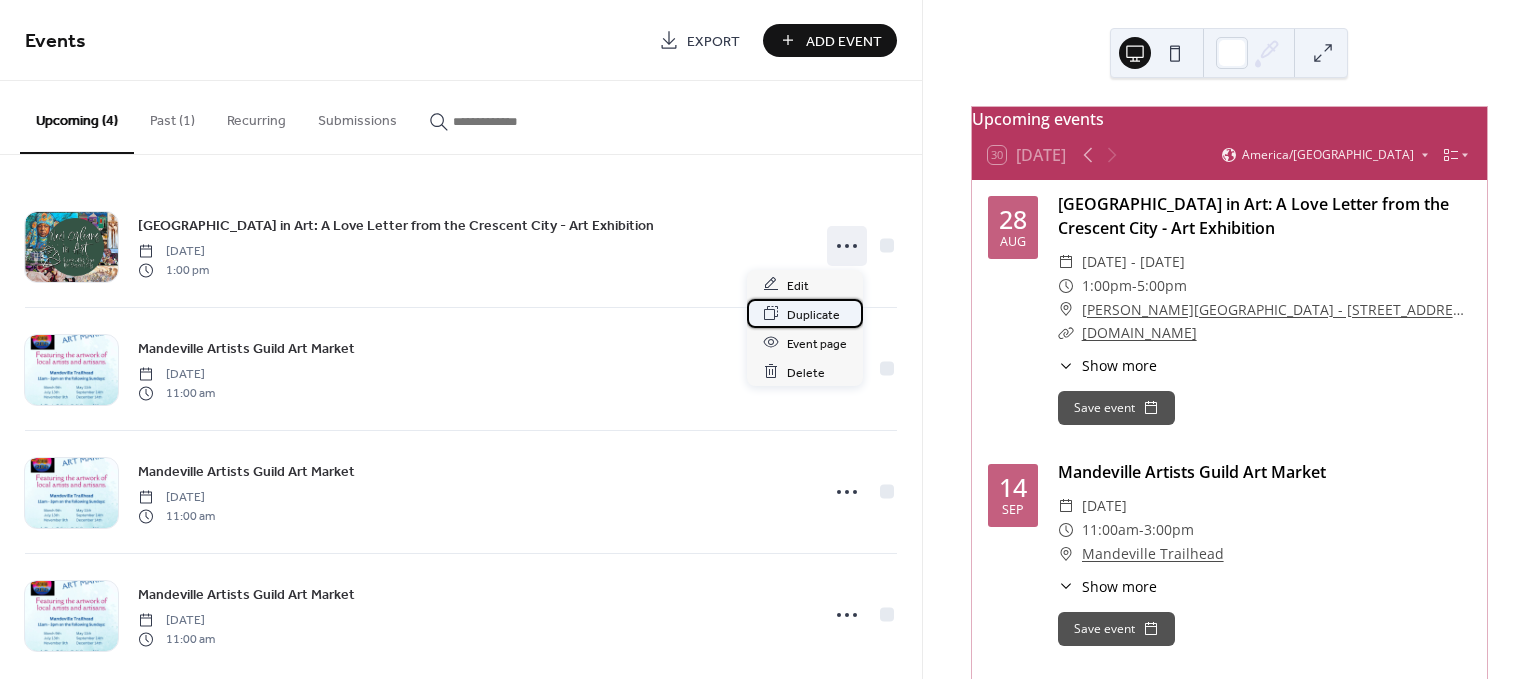 click on "Duplicate" at bounding box center (805, 313) 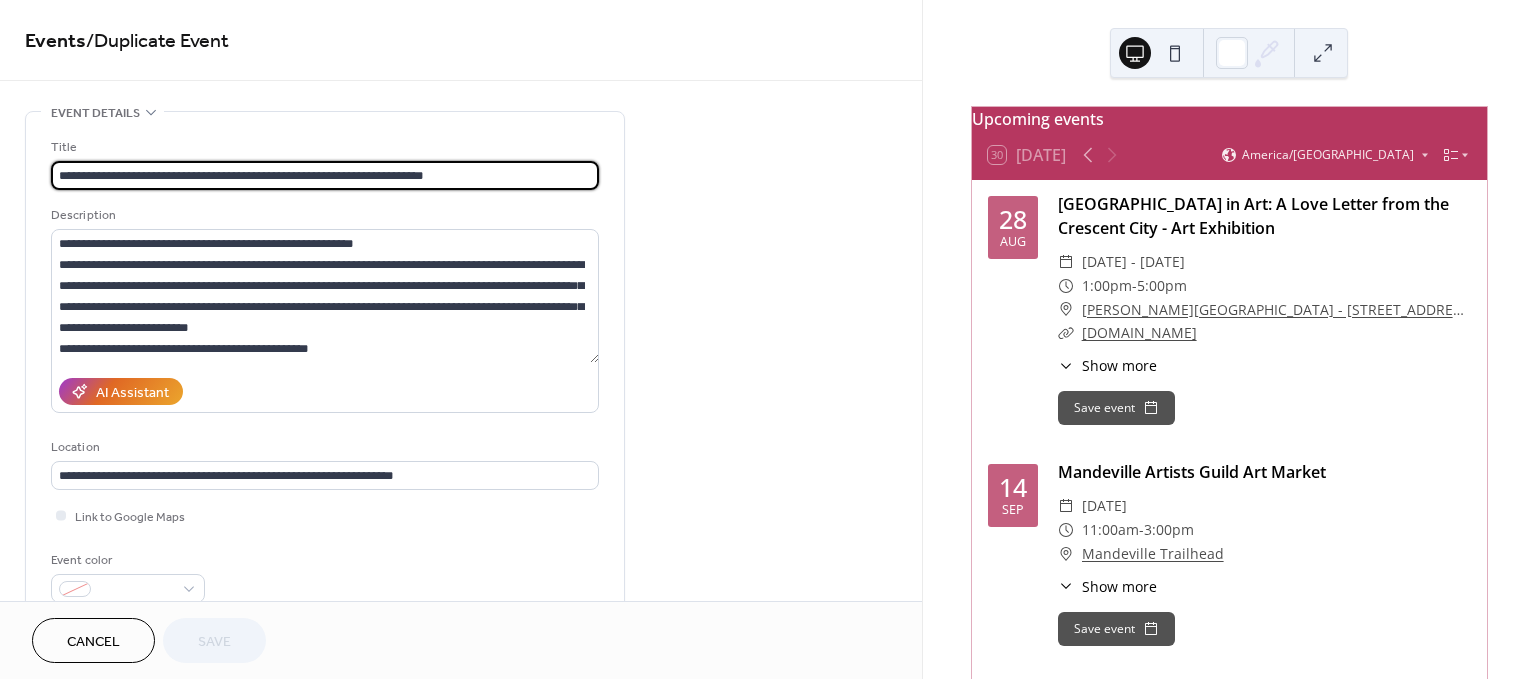 drag, startPoint x: 452, startPoint y: 175, endPoint x: 365, endPoint y: 181, distance: 87.20665 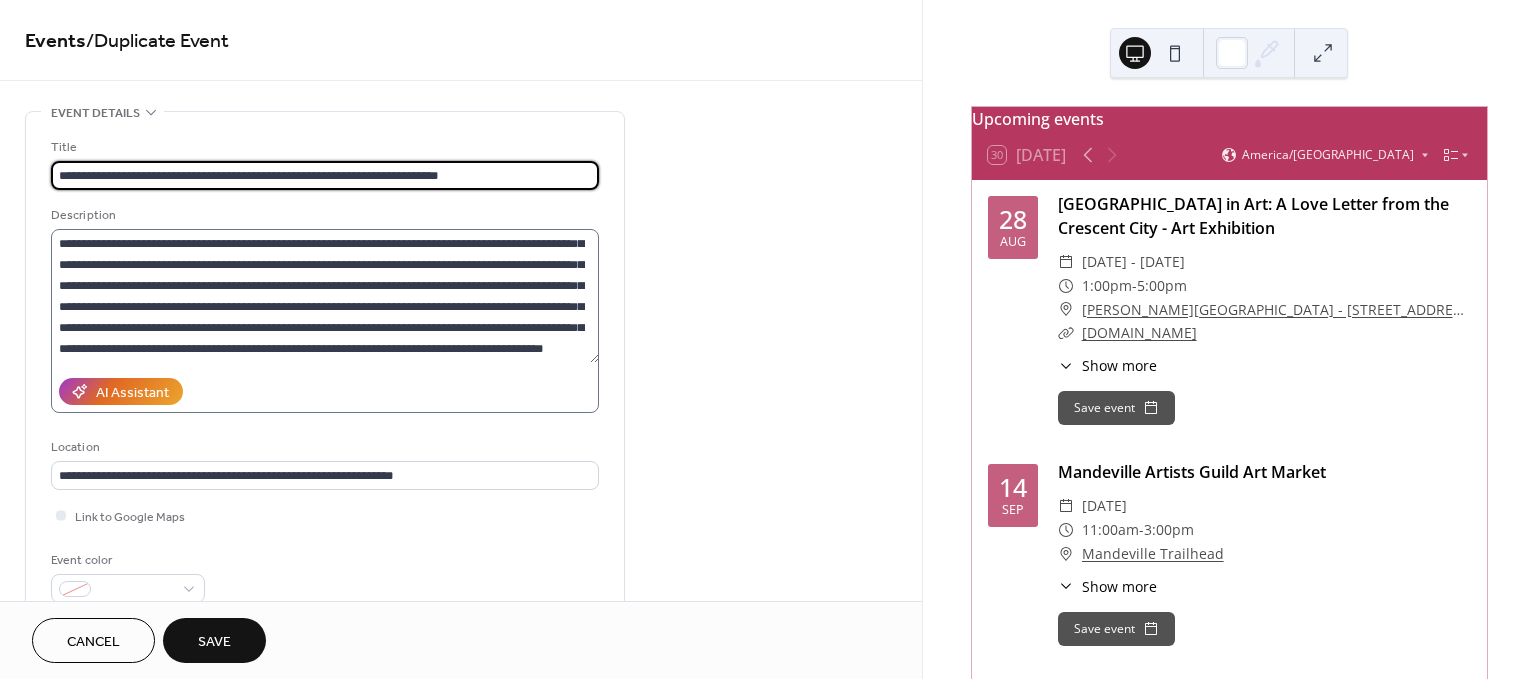 scroll, scrollTop: 272, scrollLeft: 0, axis: vertical 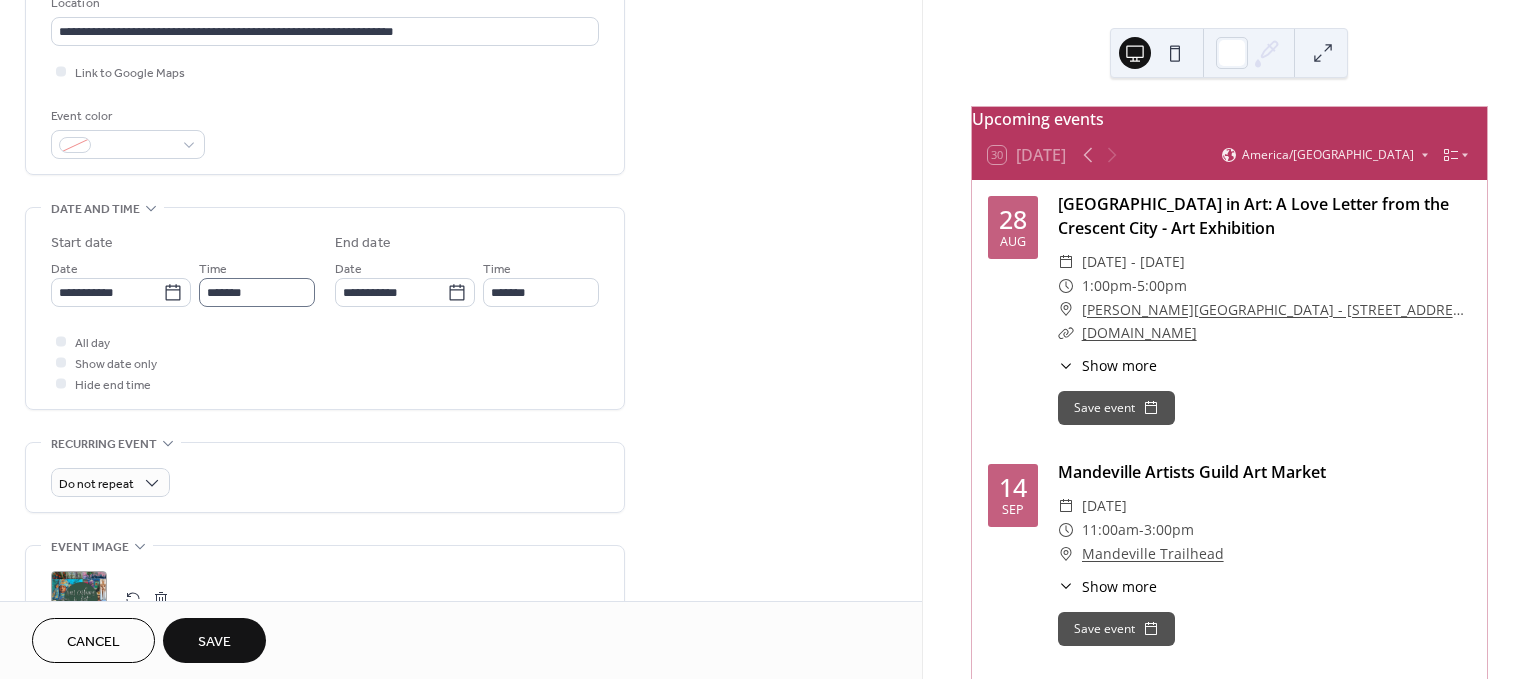 type on "**********" 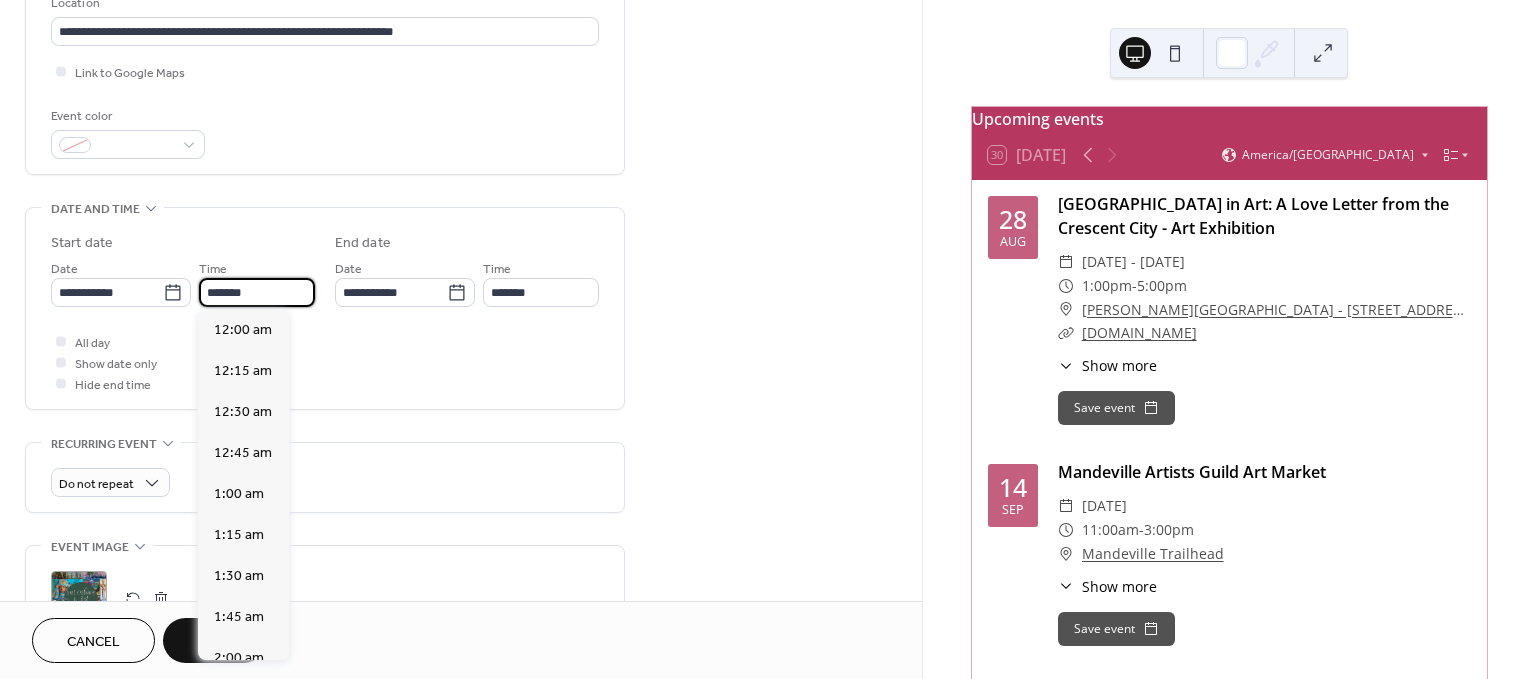click on "*******" at bounding box center (257, 292) 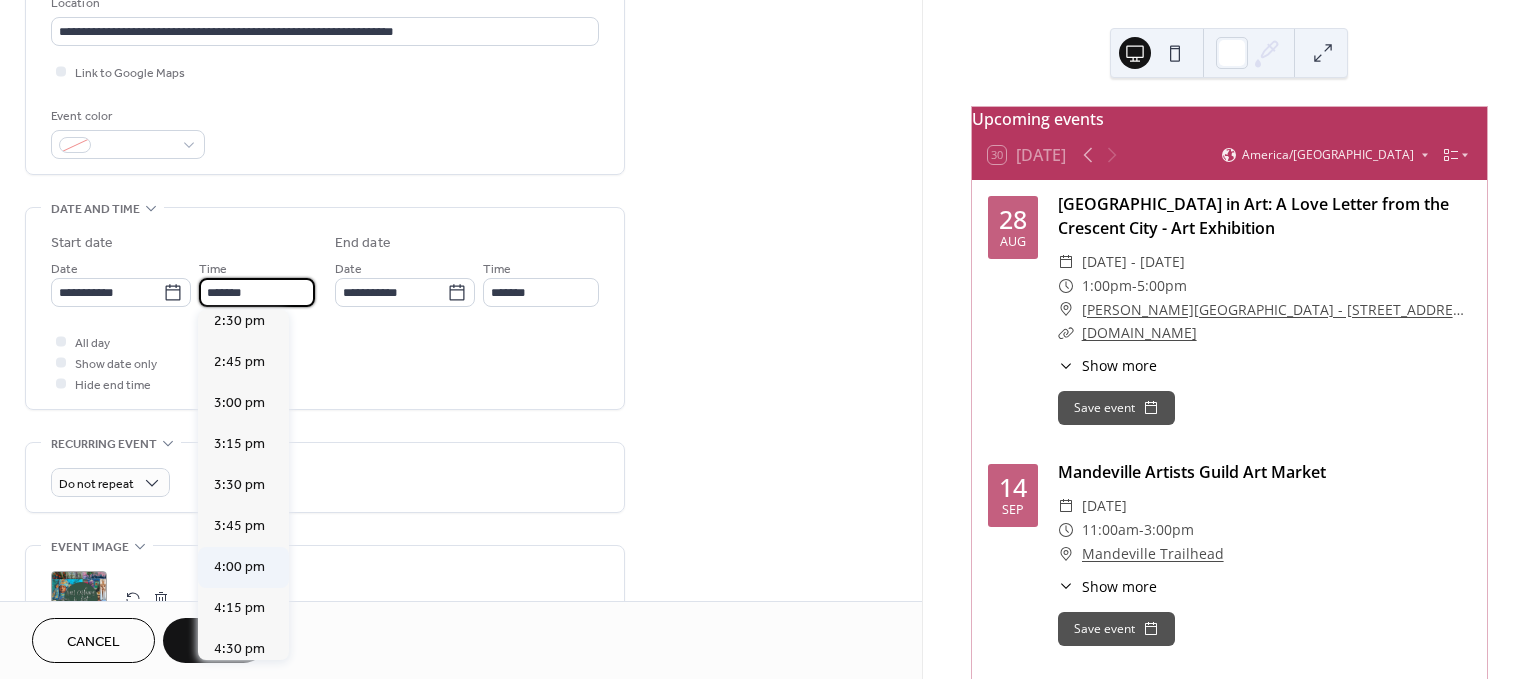 scroll, scrollTop: 2553, scrollLeft: 0, axis: vertical 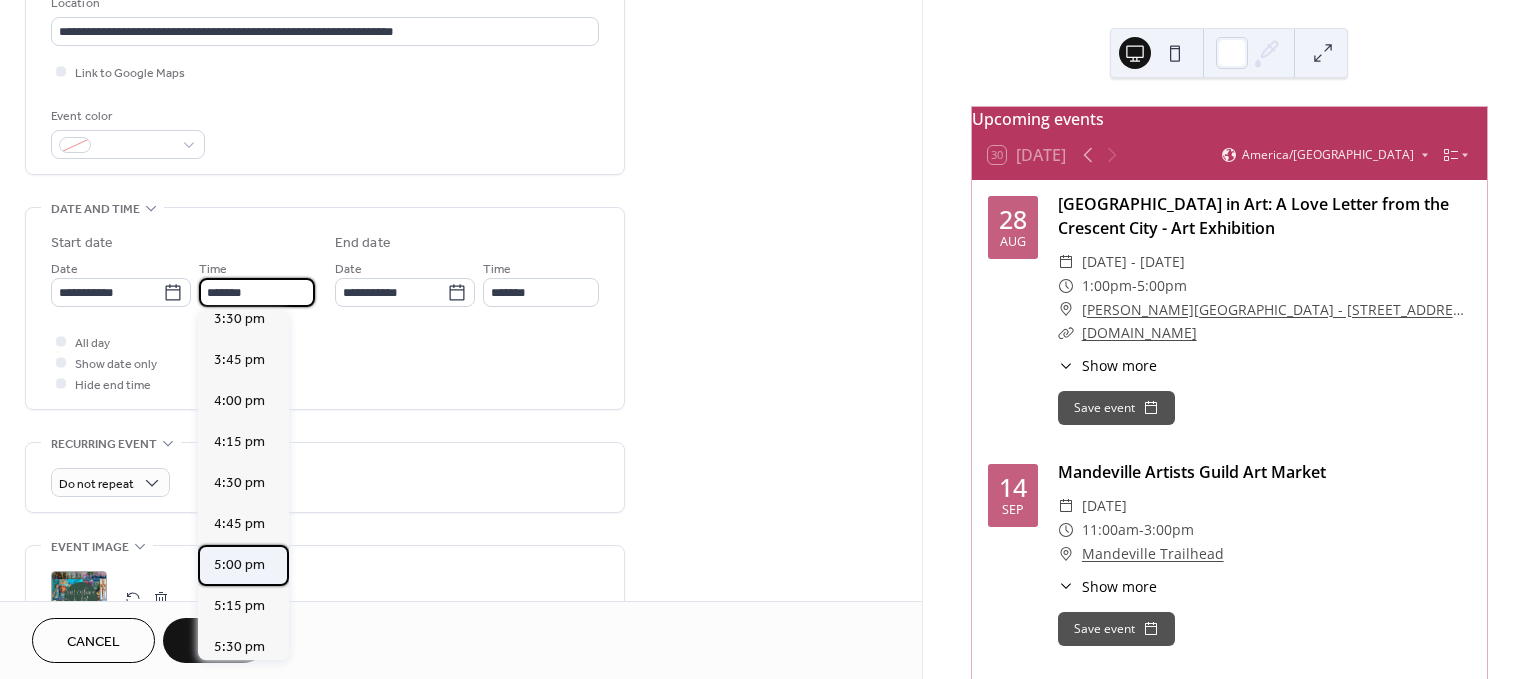 click on "5:00 pm" at bounding box center [239, 565] 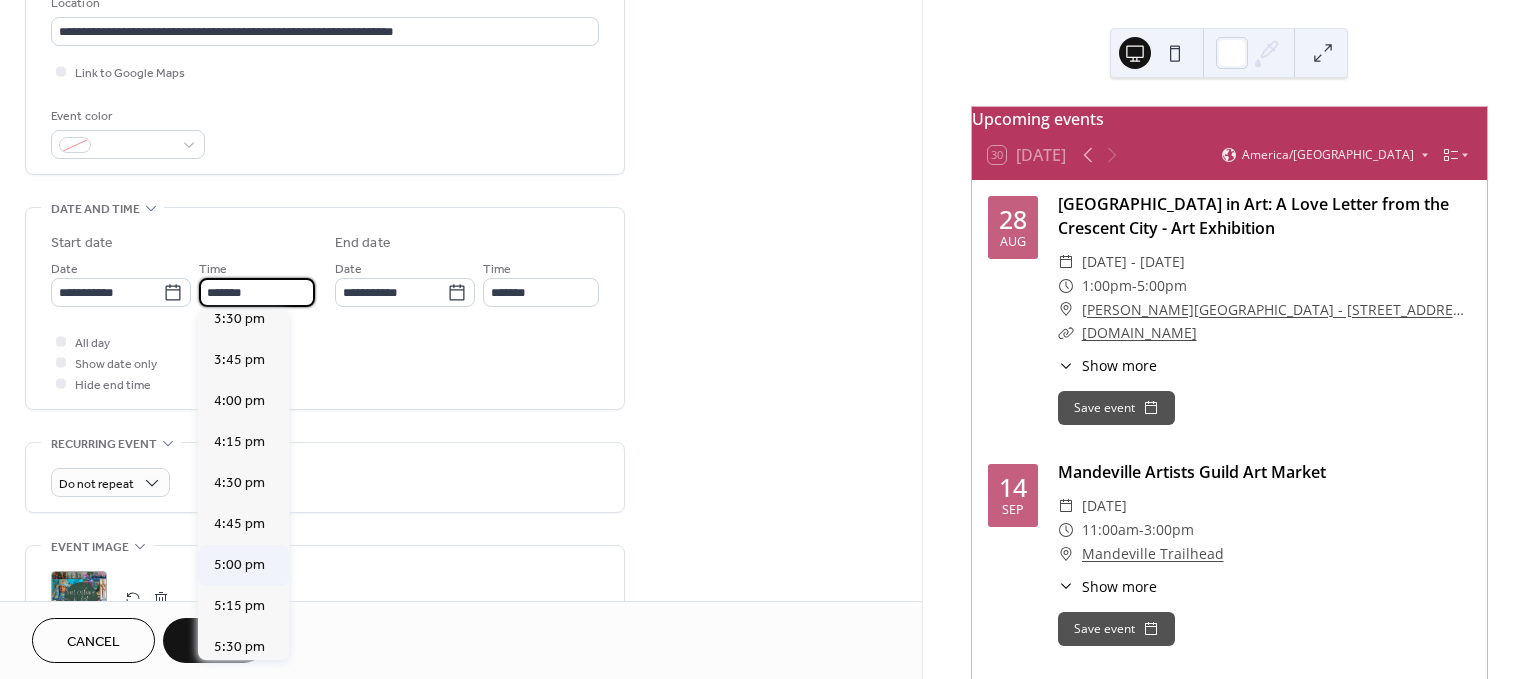 type on "*******" 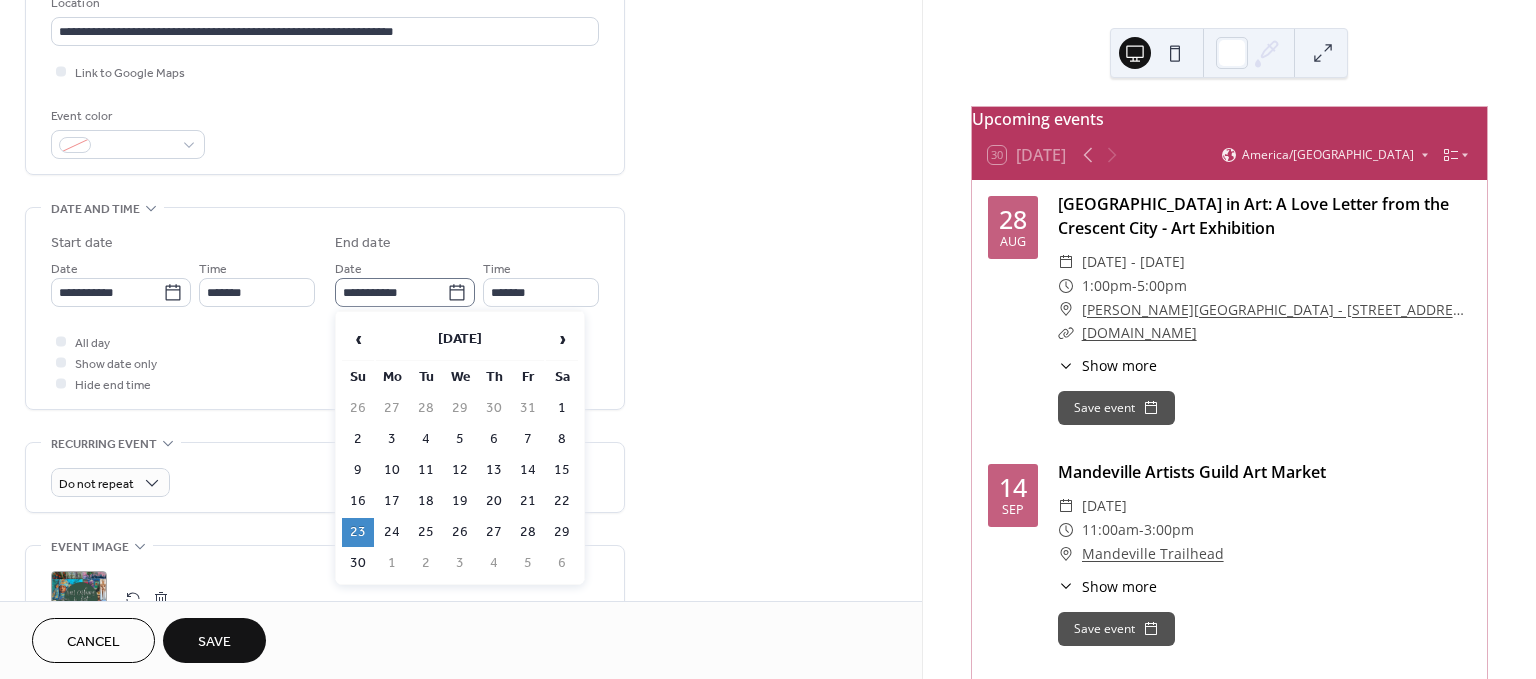 click 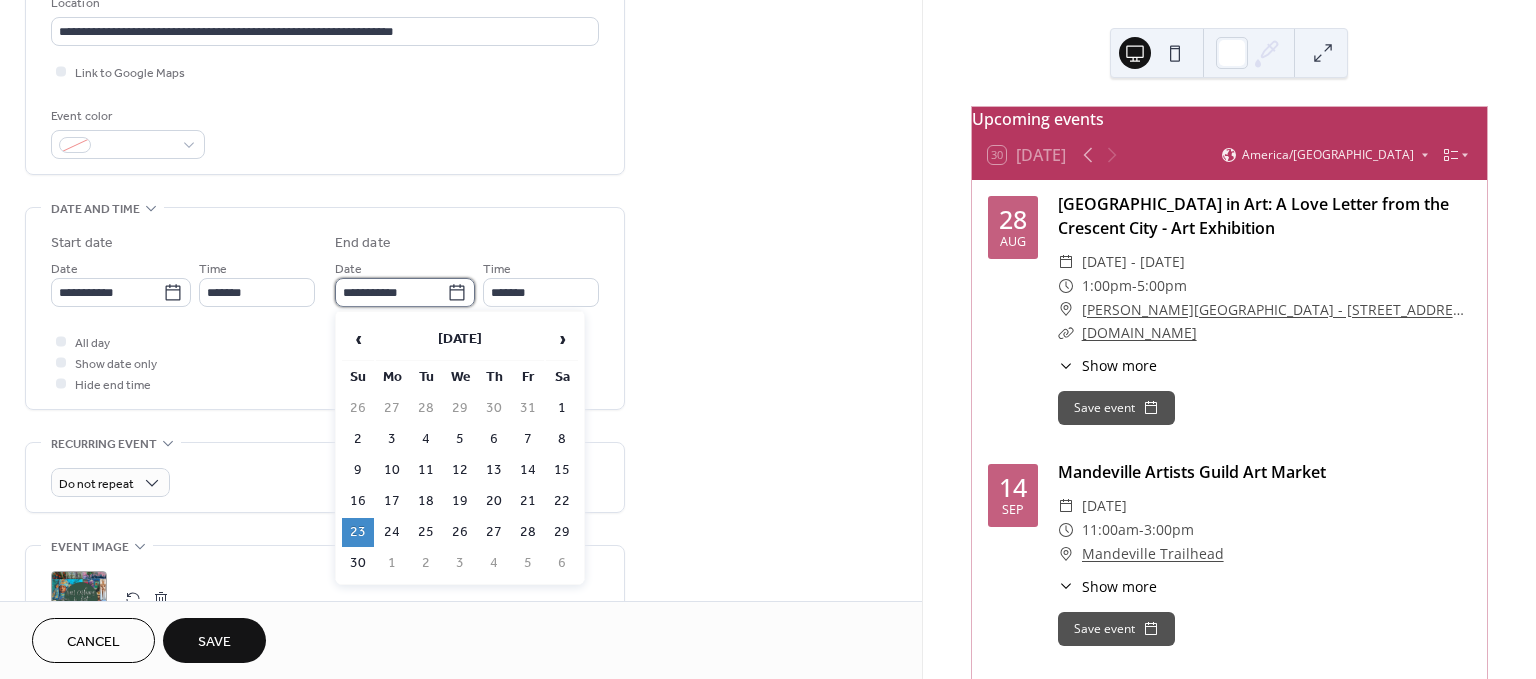 click on "**********" at bounding box center [391, 292] 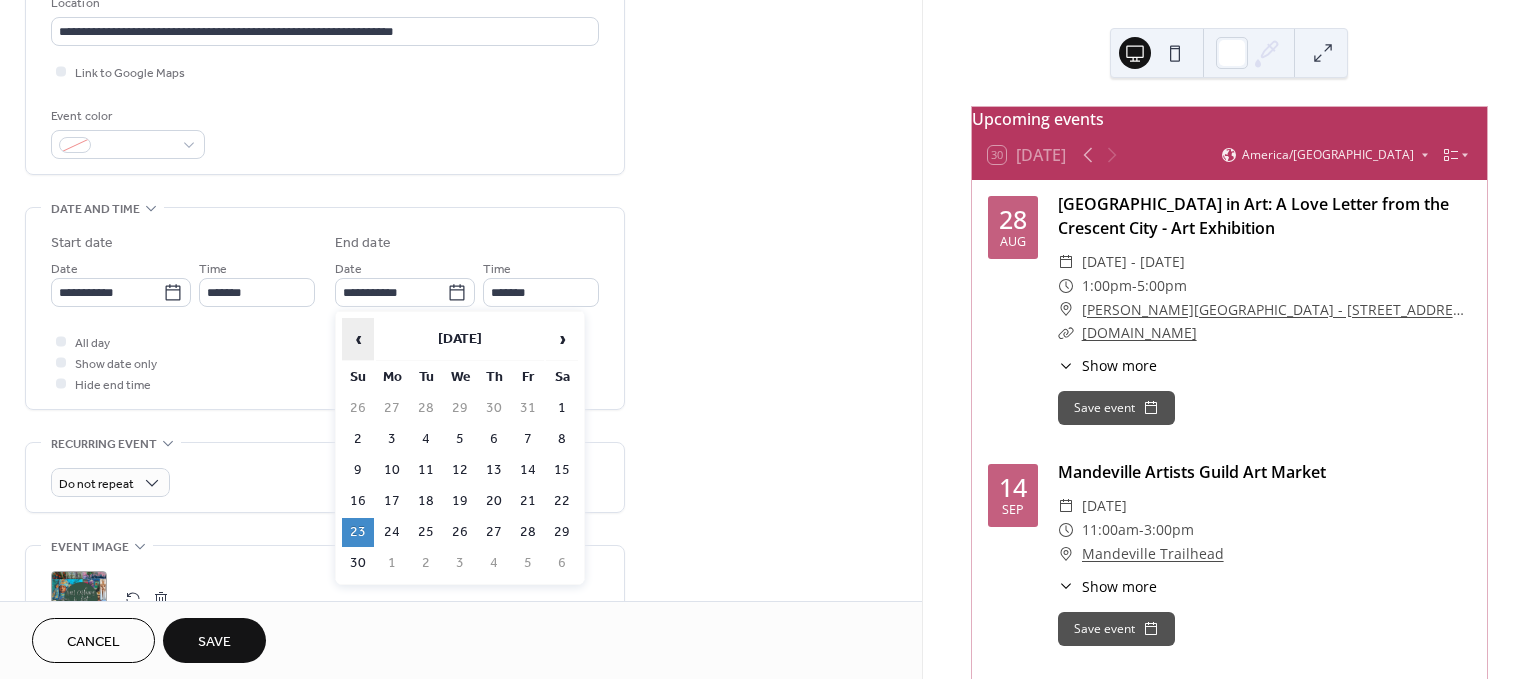 click on "‹" at bounding box center (358, 339) 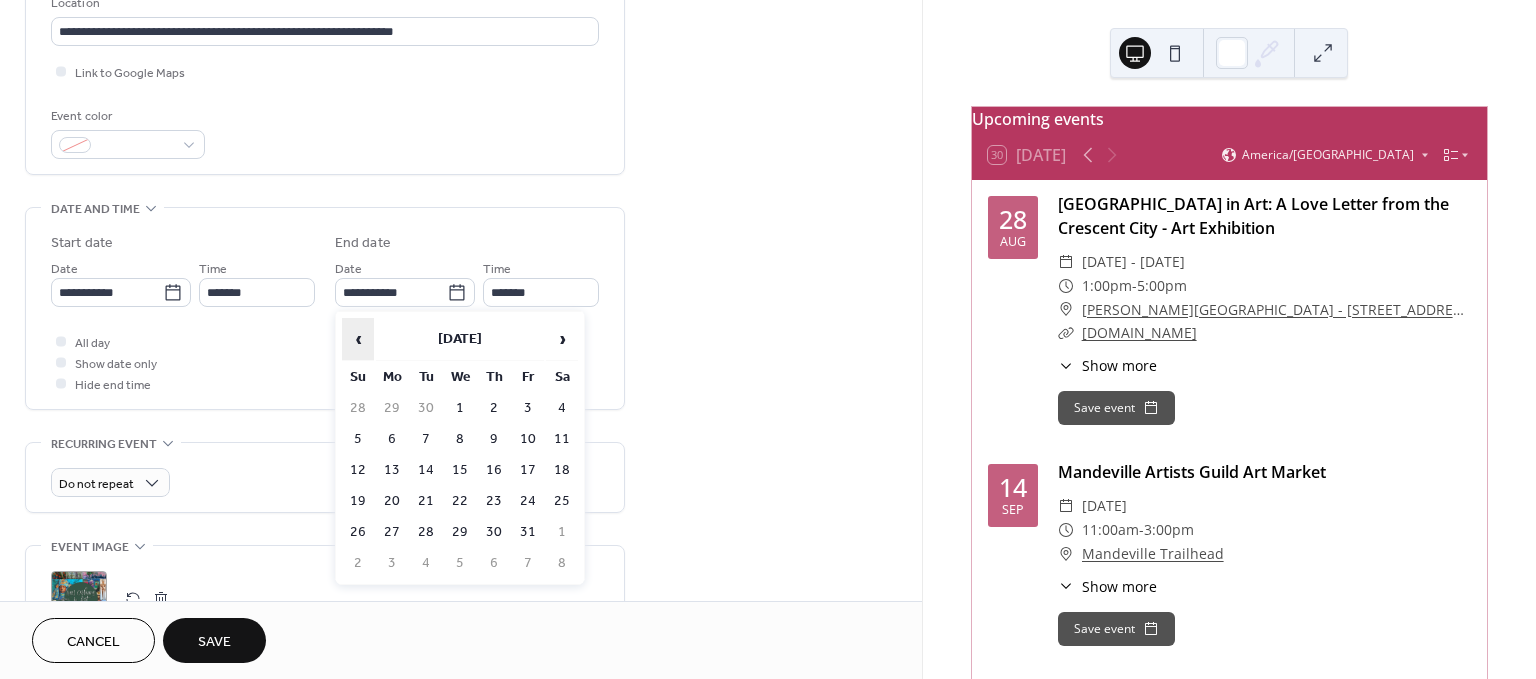 click on "‹" at bounding box center [358, 339] 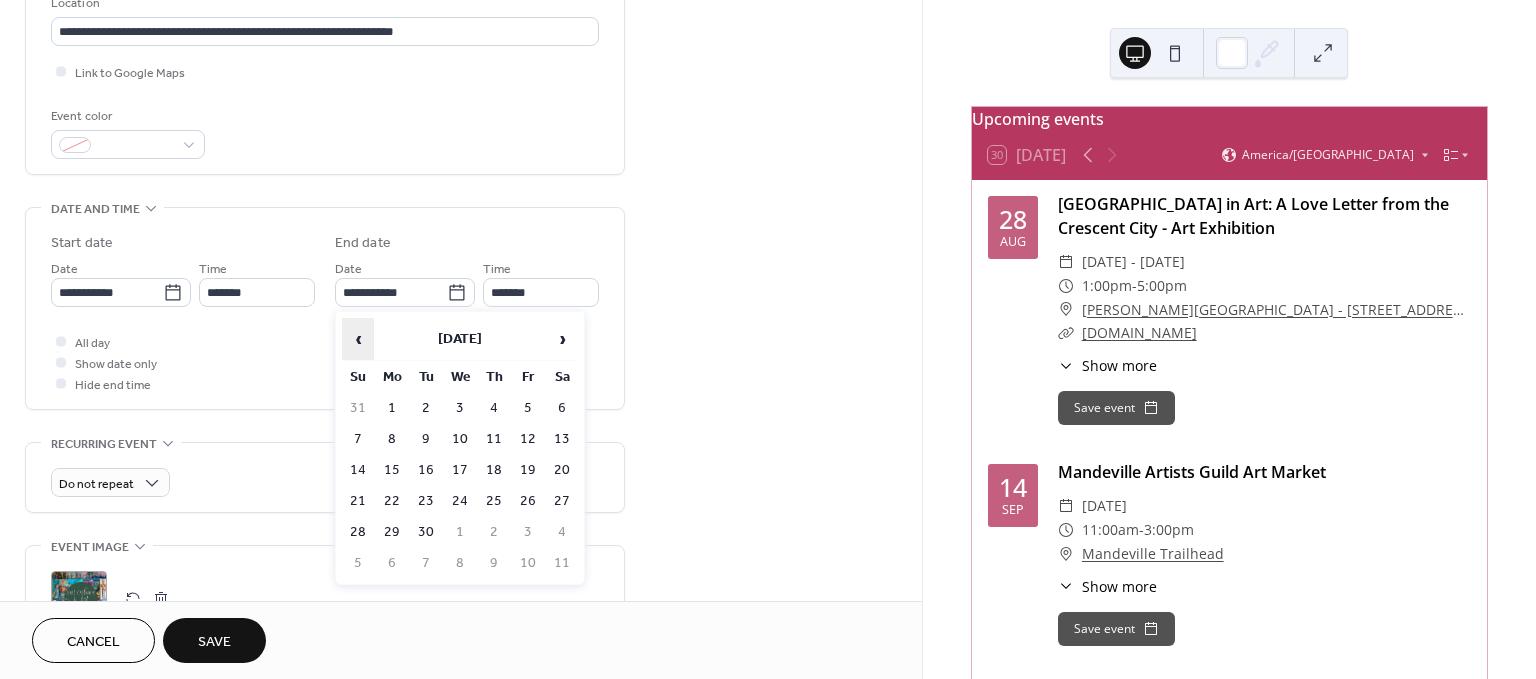 click on "‹" at bounding box center (358, 339) 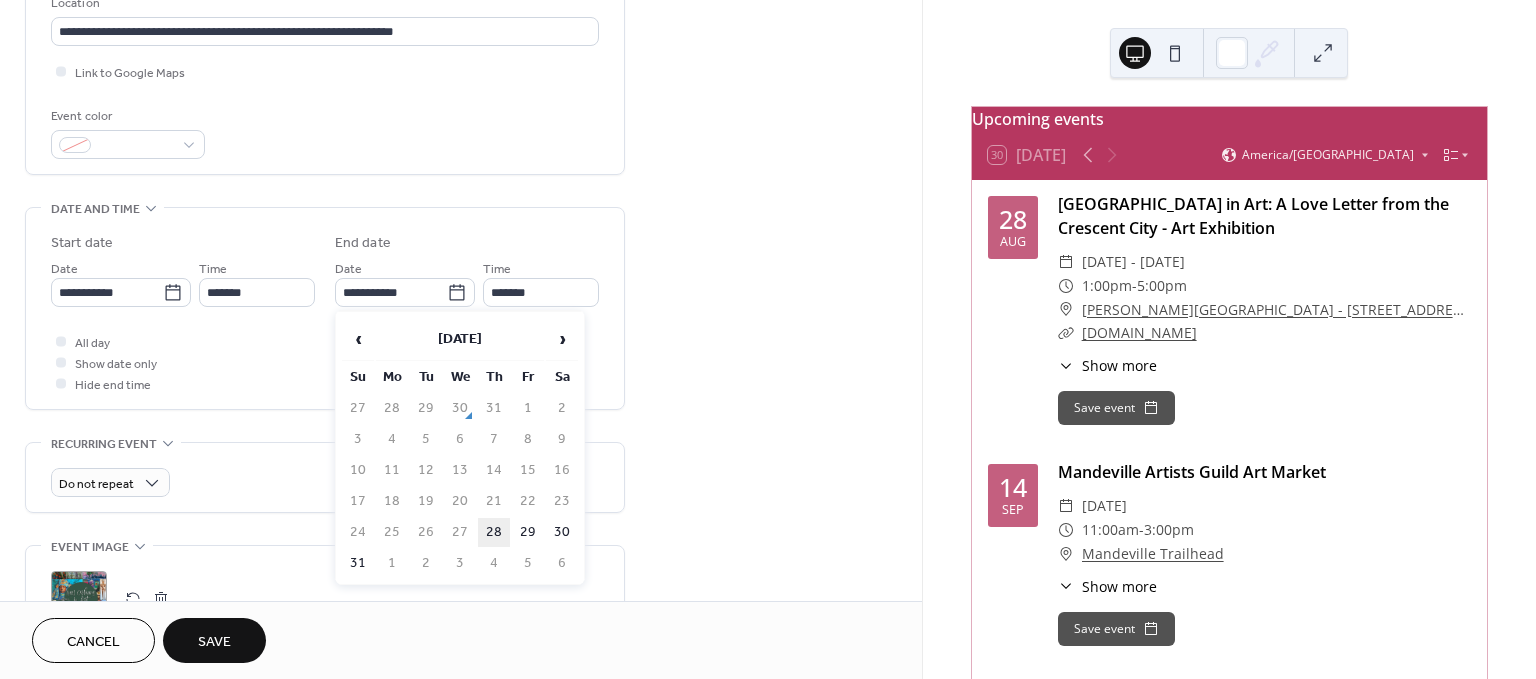 click on "28" at bounding box center (494, 532) 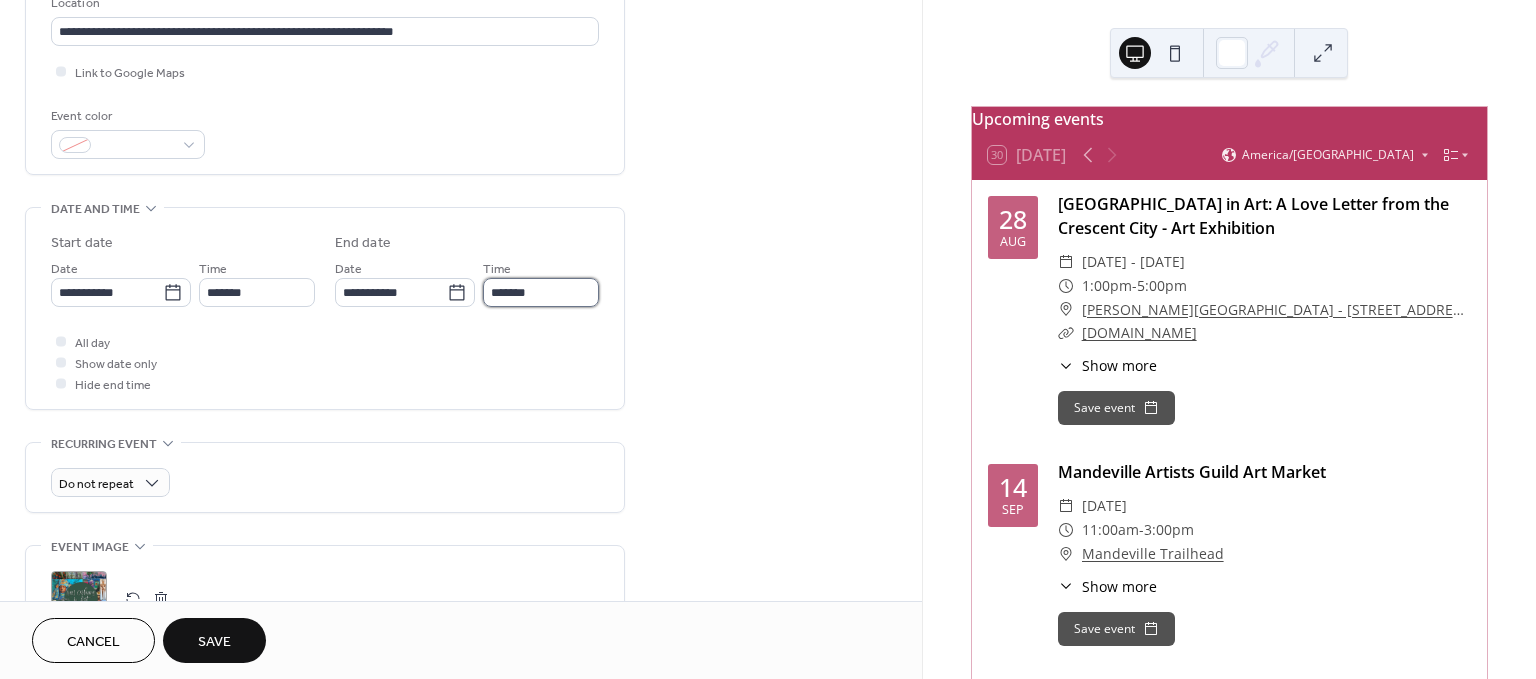 click on "*******" at bounding box center (541, 292) 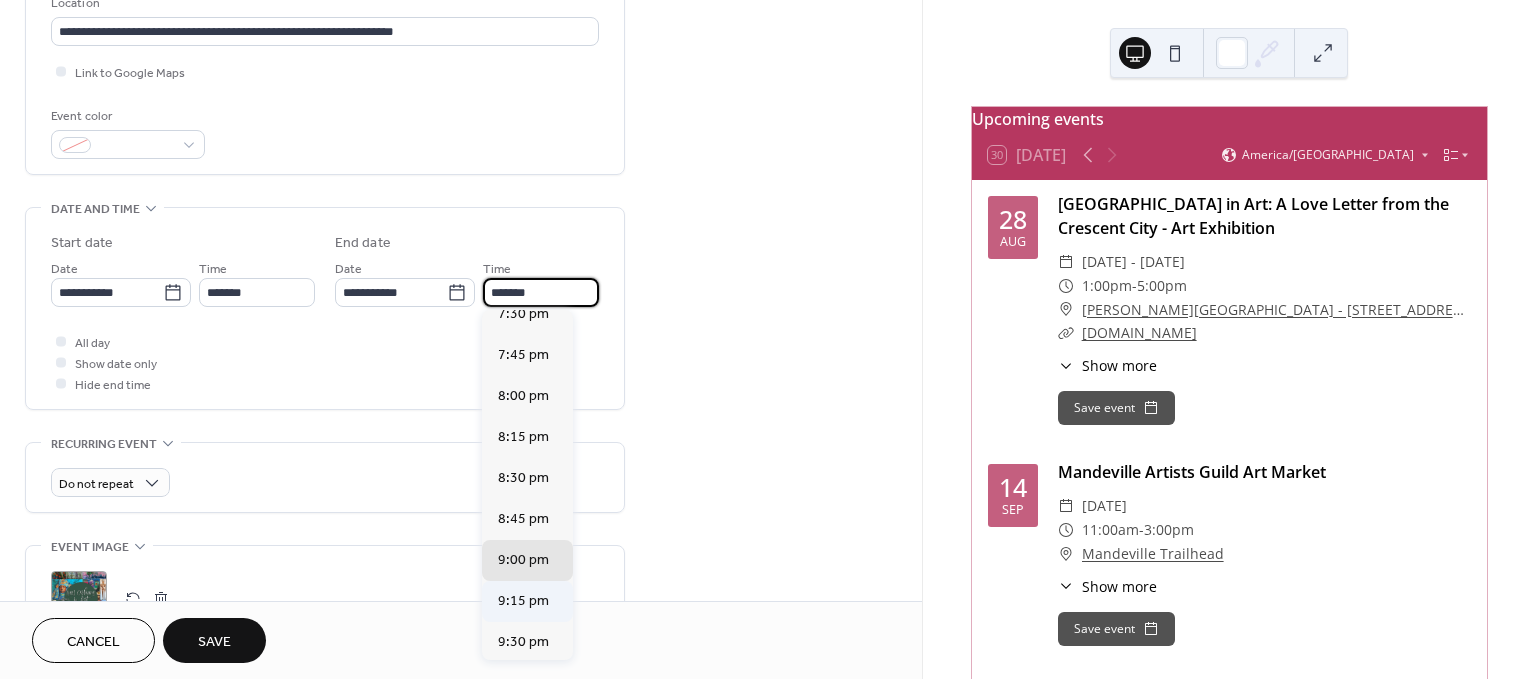 scroll, scrollTop: 274, scrollLeft: 0, axis: vertical 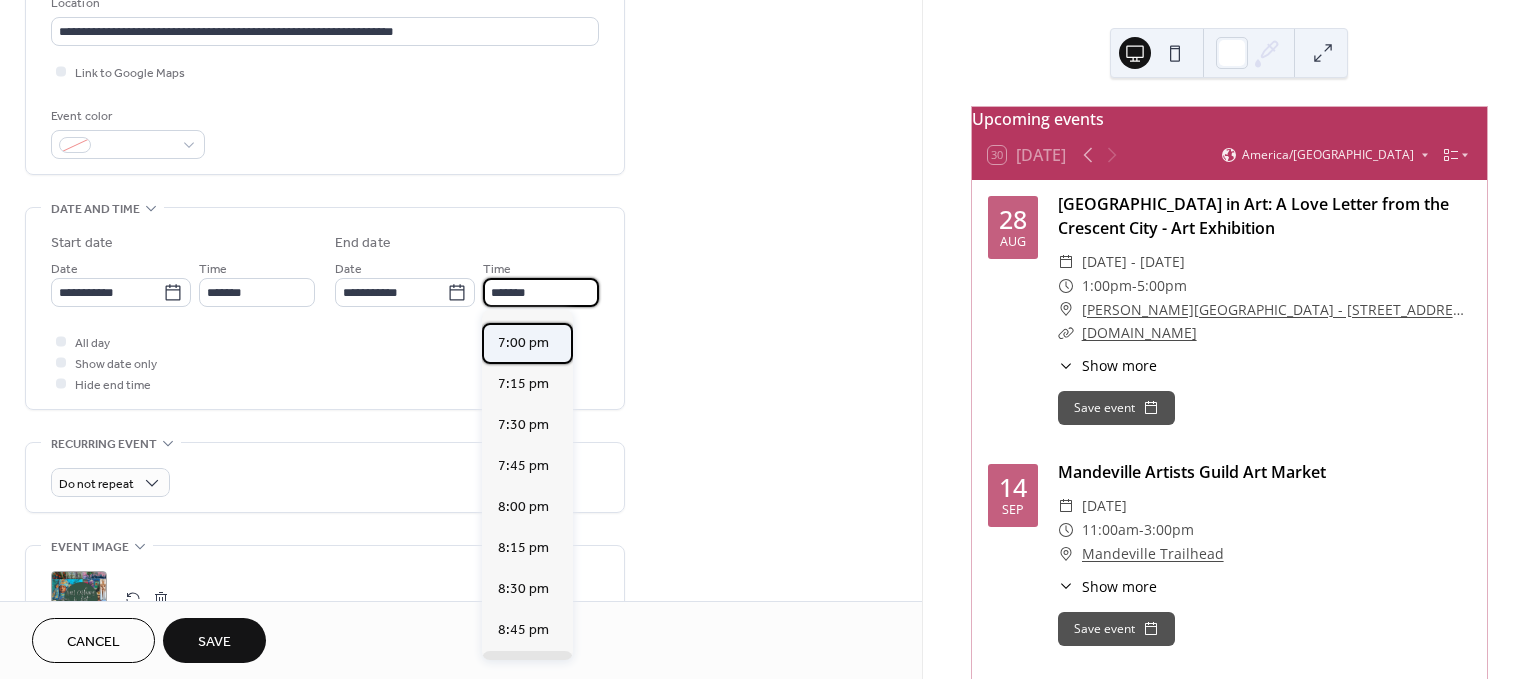click on "7:00 pm" at bounding box center [523, 343] 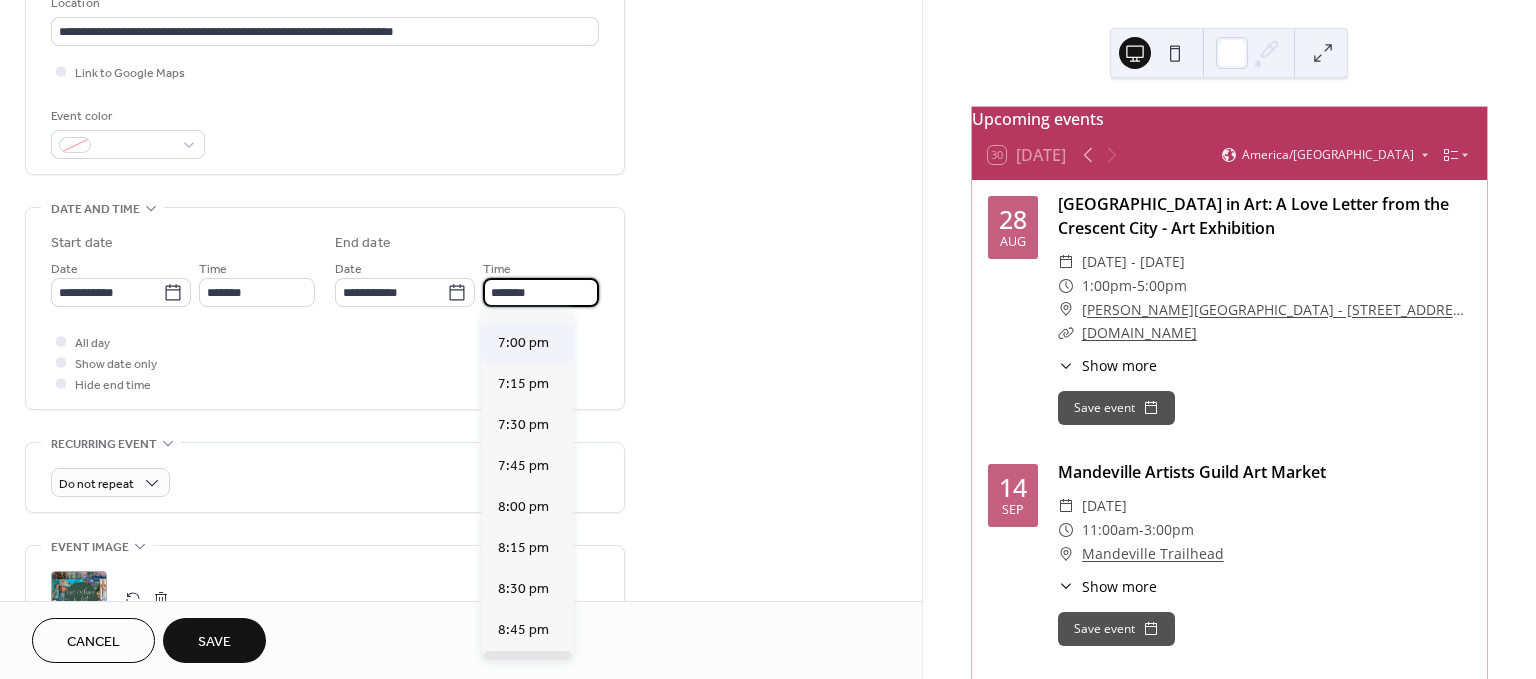 type on "*******" 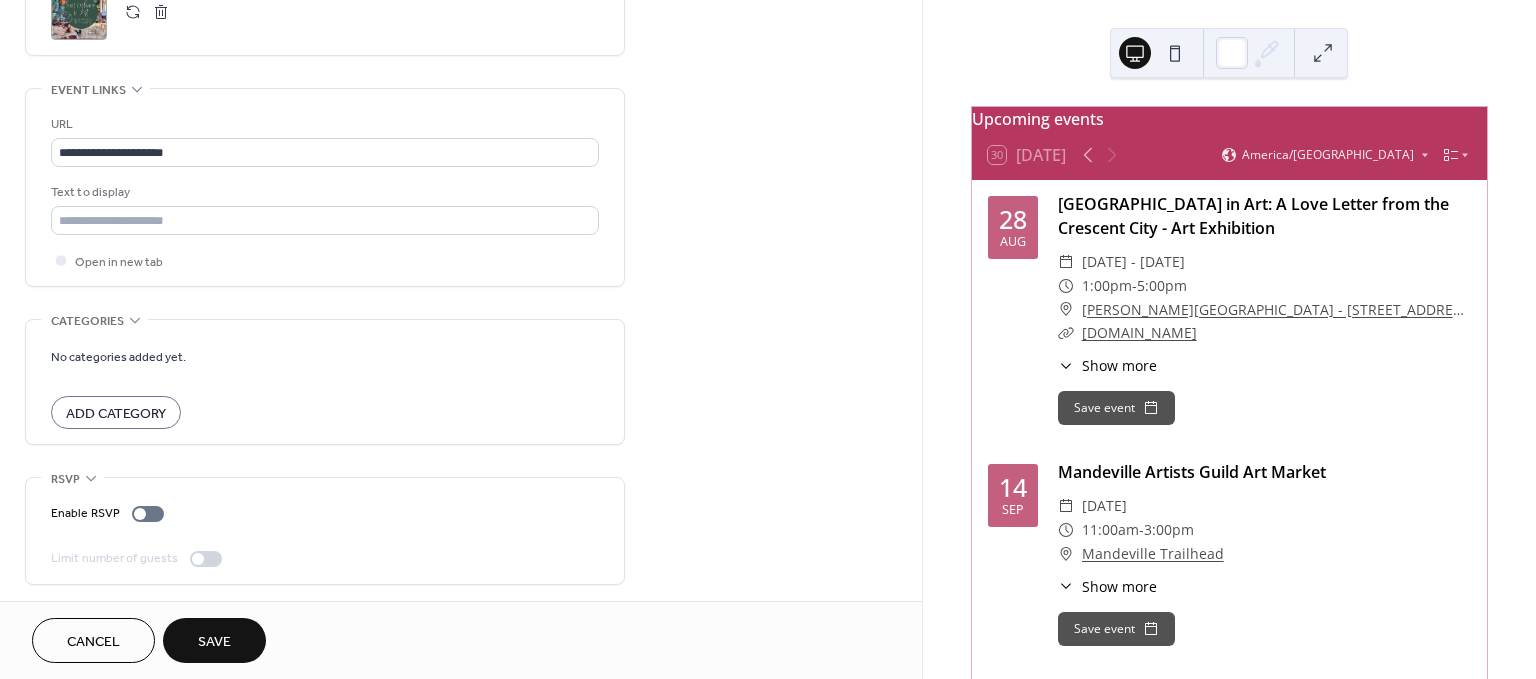 scroll, scrollTop: 1032, scrollLeft: 0, axis: vertical 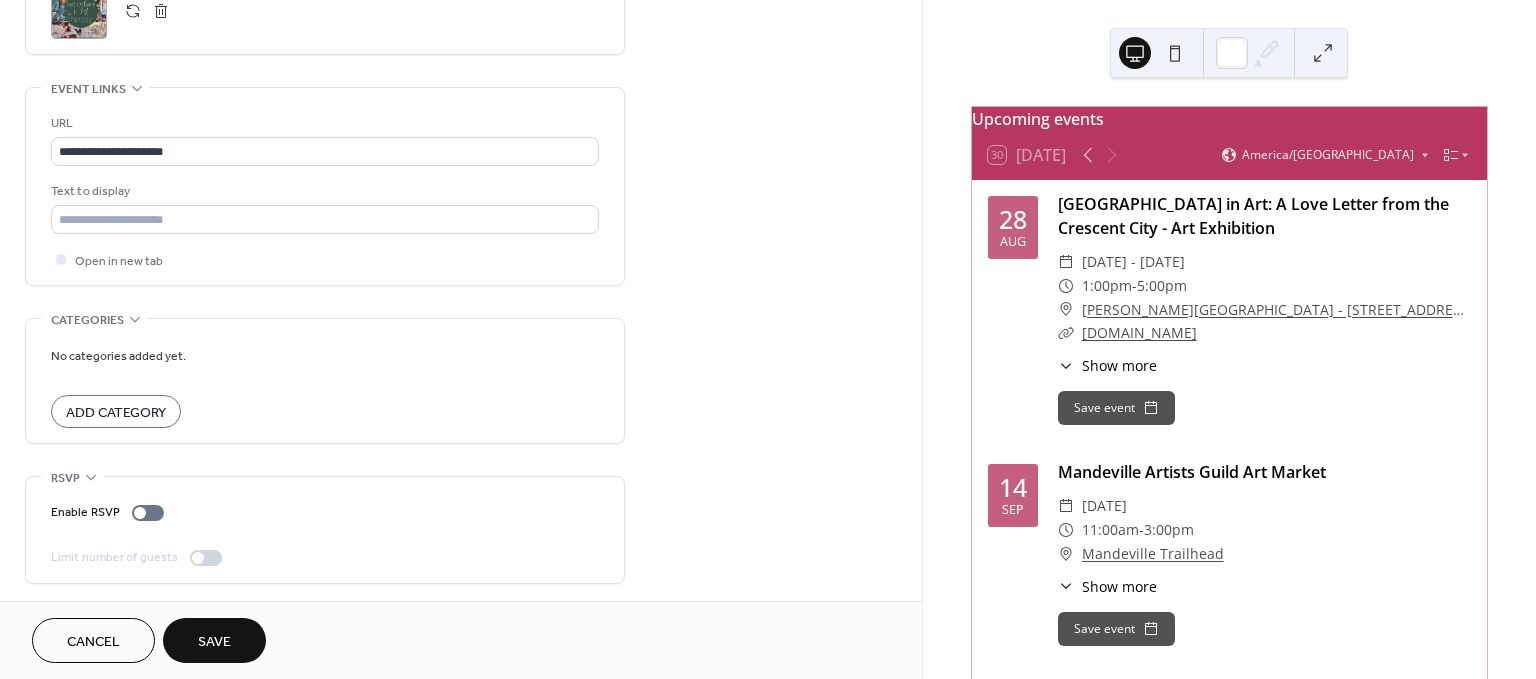 click on "Save" at bounding box center (214, 642) 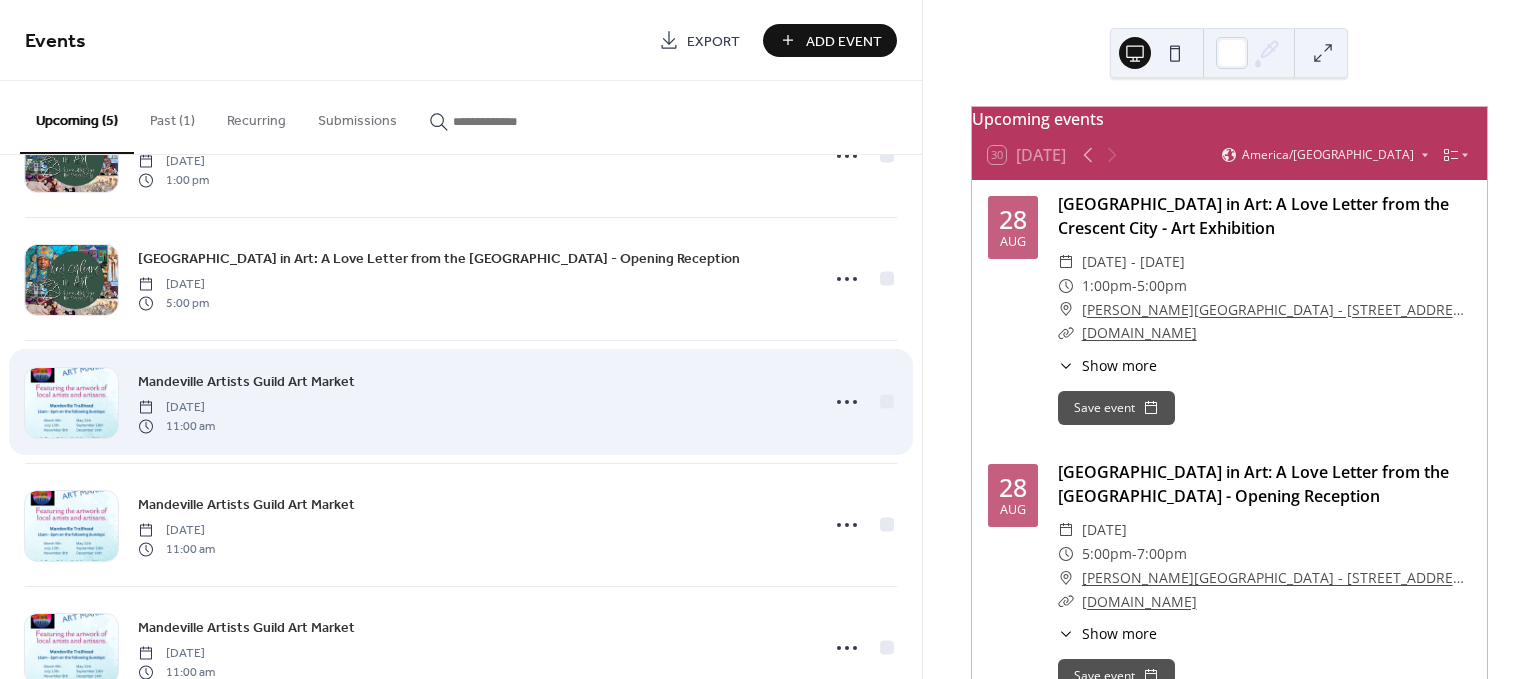 scroll, scrollTop: 0, scrollLeft: 0, axis: both 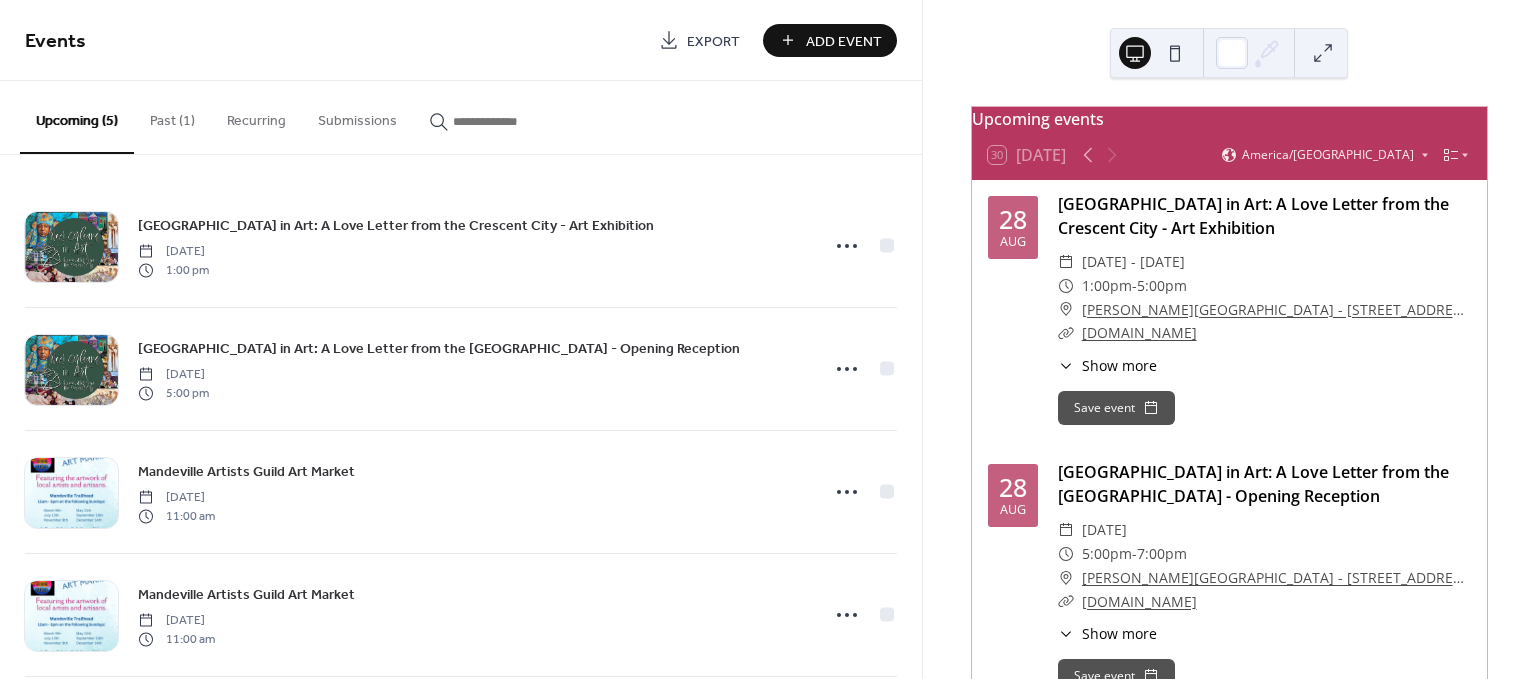 click at bounding box center [1175, 53] 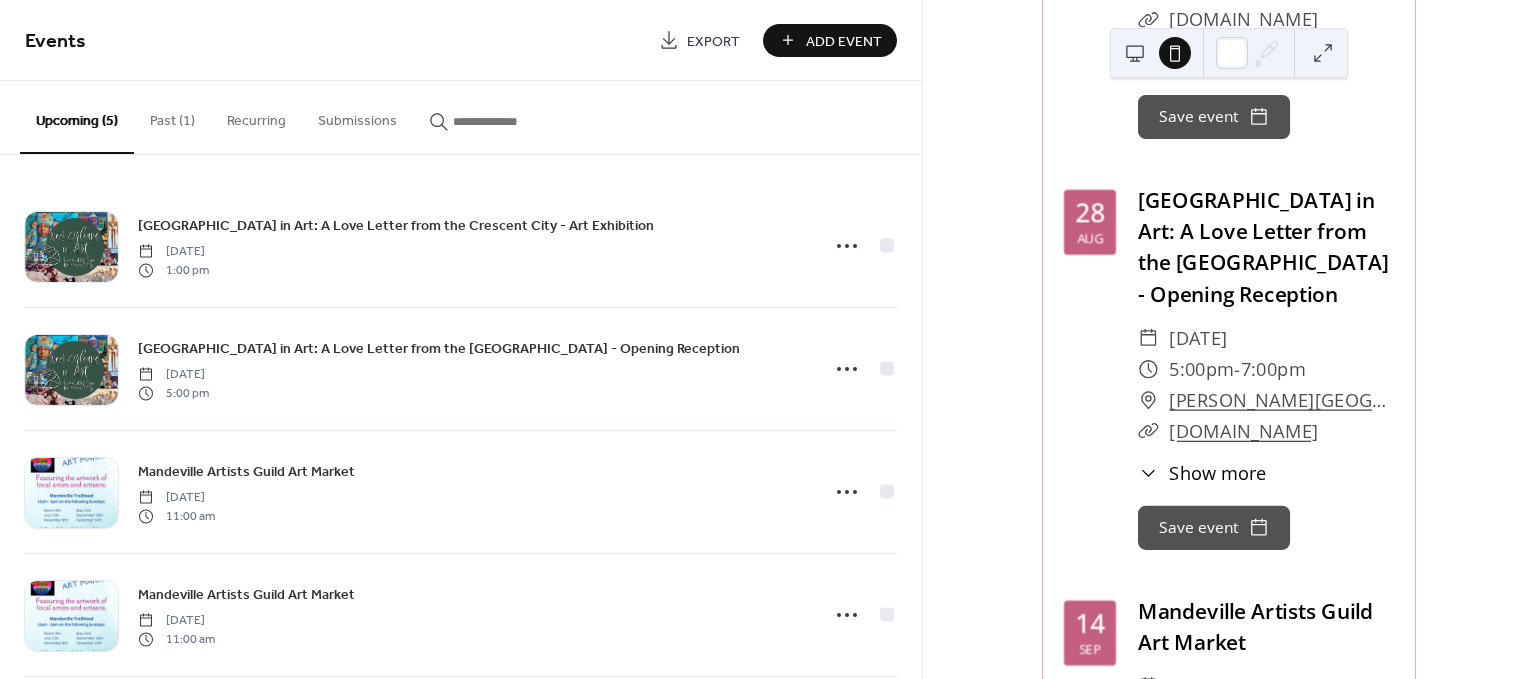 scroll, scrollTop: 0, scrollLeft: 0, axis: both 